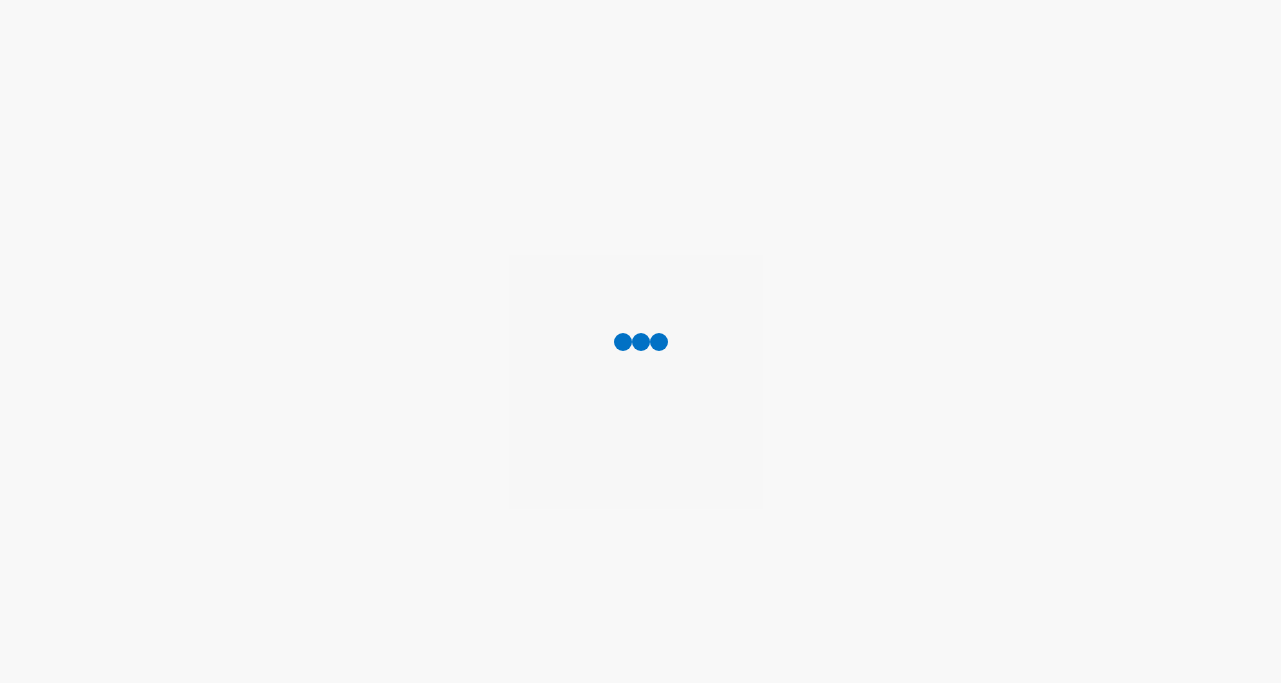 scroll, scrollTop: 0, scrollLeft: 0, axis: both 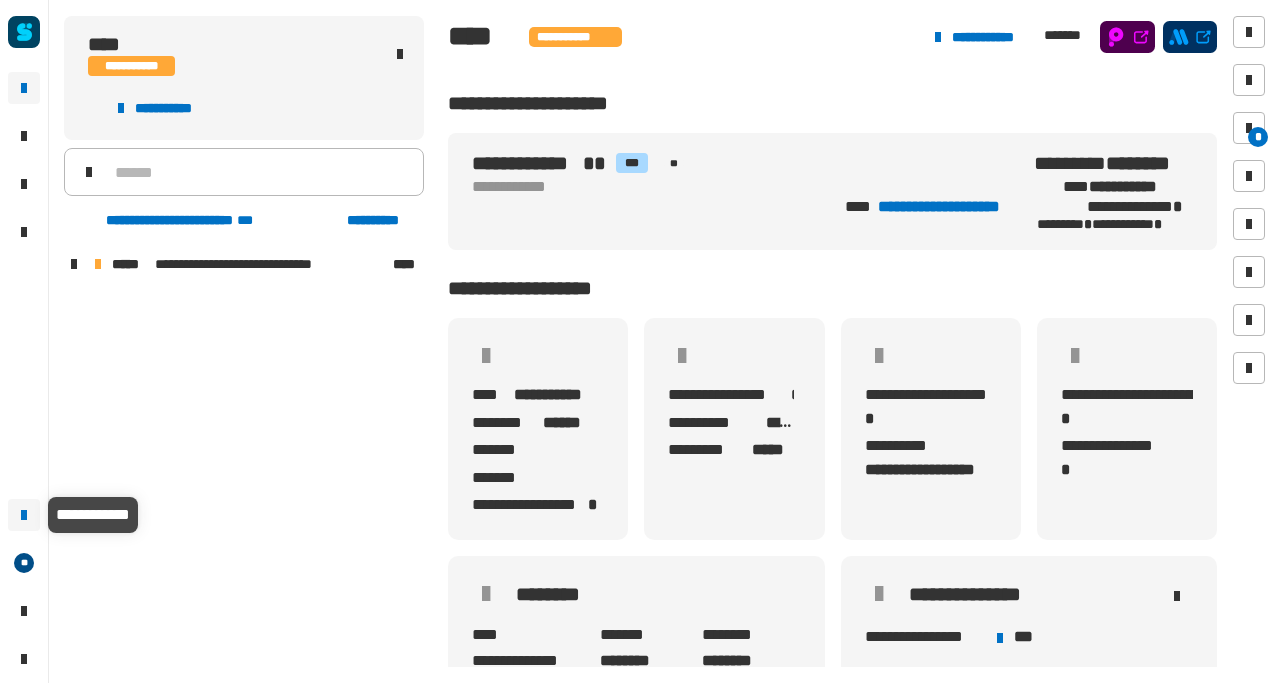 click 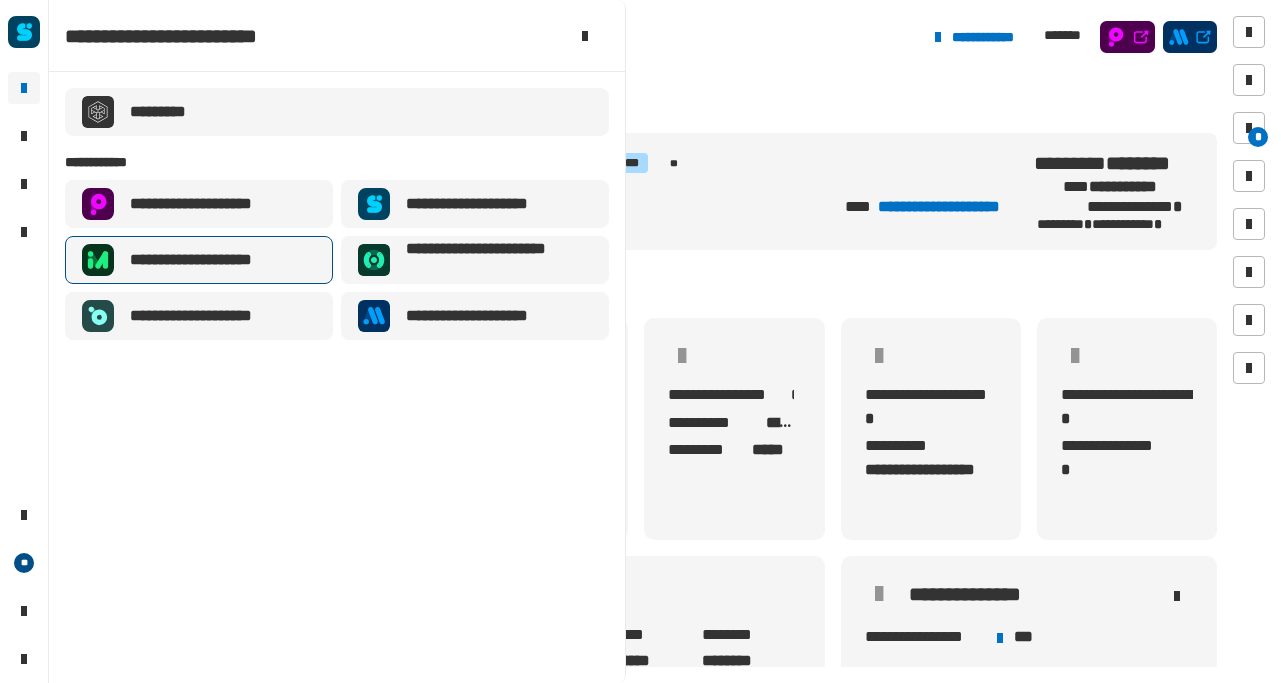 click on "**********" at bounding box center [214, 260] 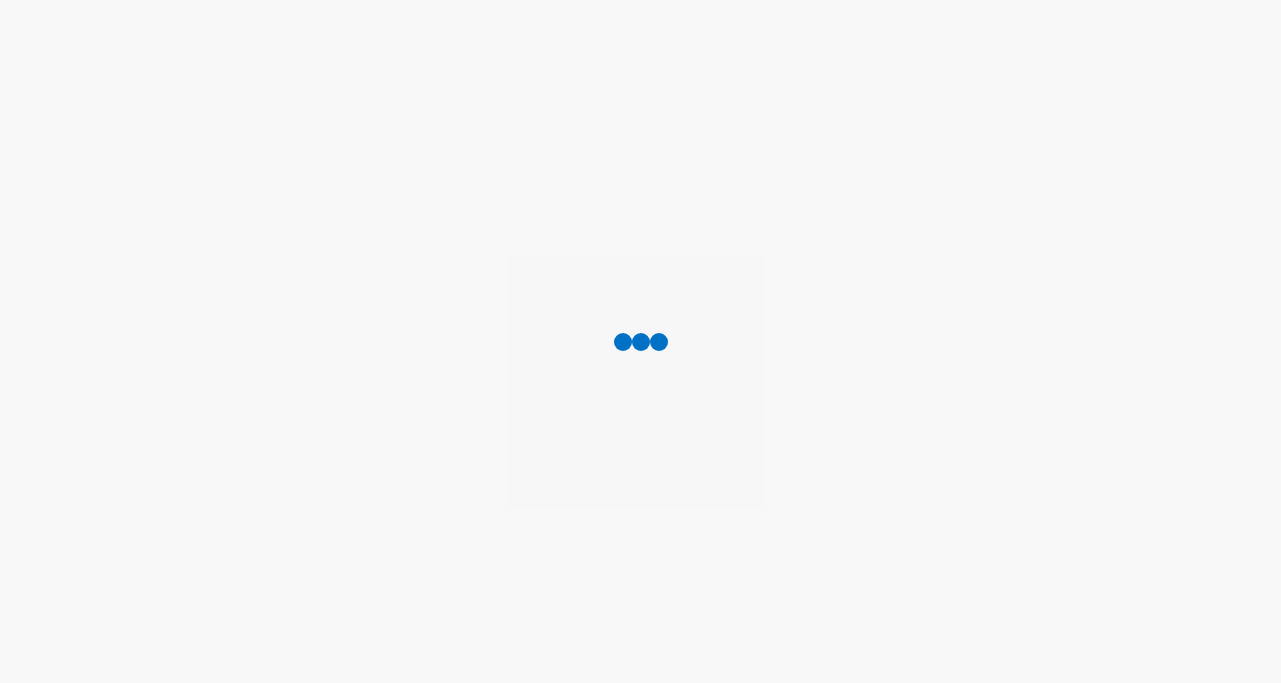 scroll, scrollTop: 0, scrollLeft: 0, axis: both 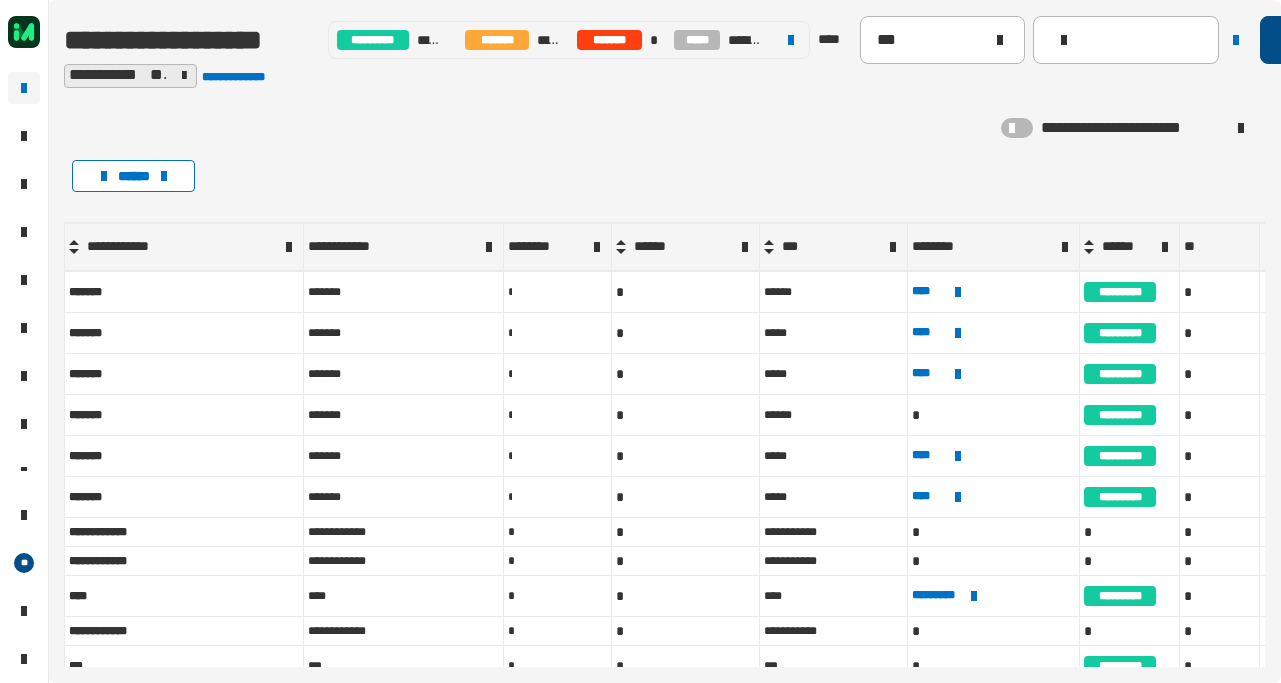 click on "**********" 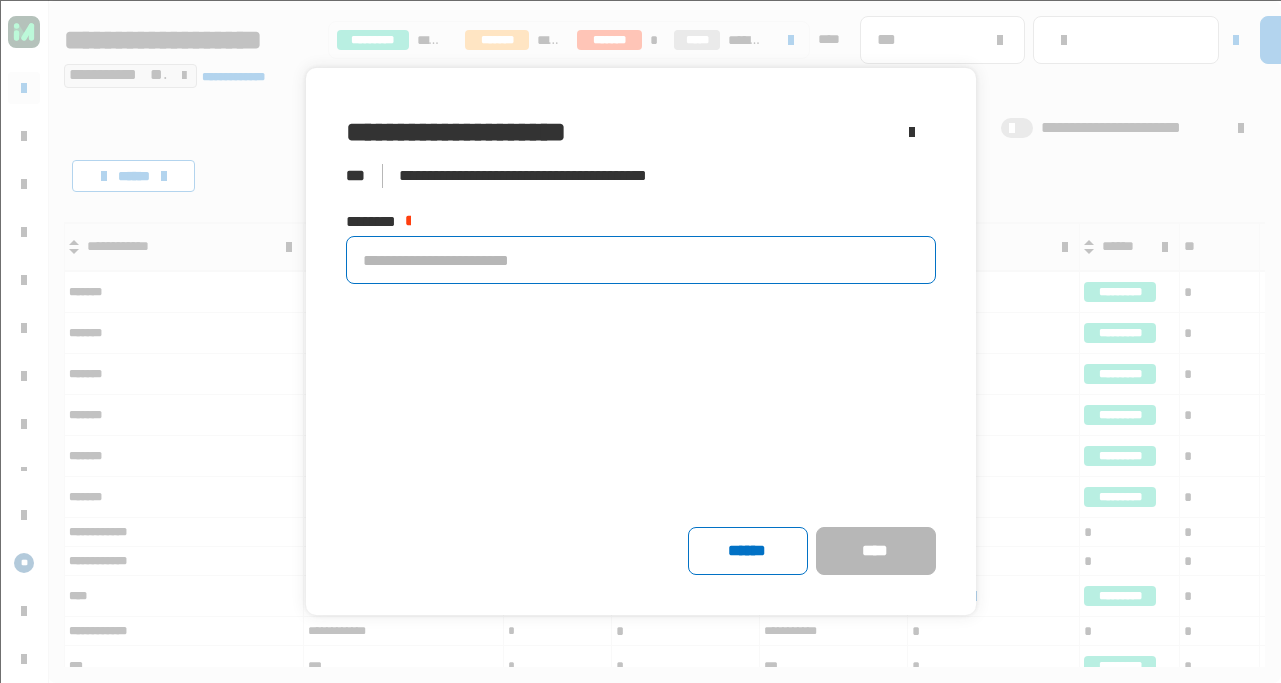 click 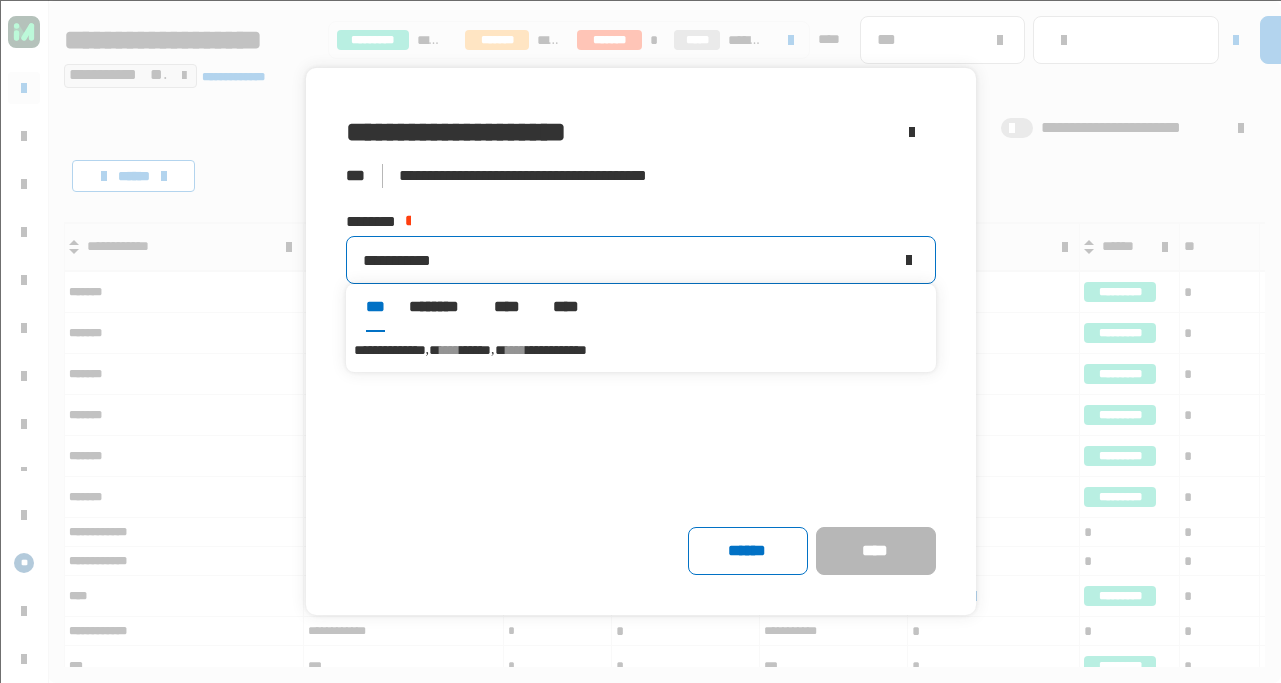 type on "**********" 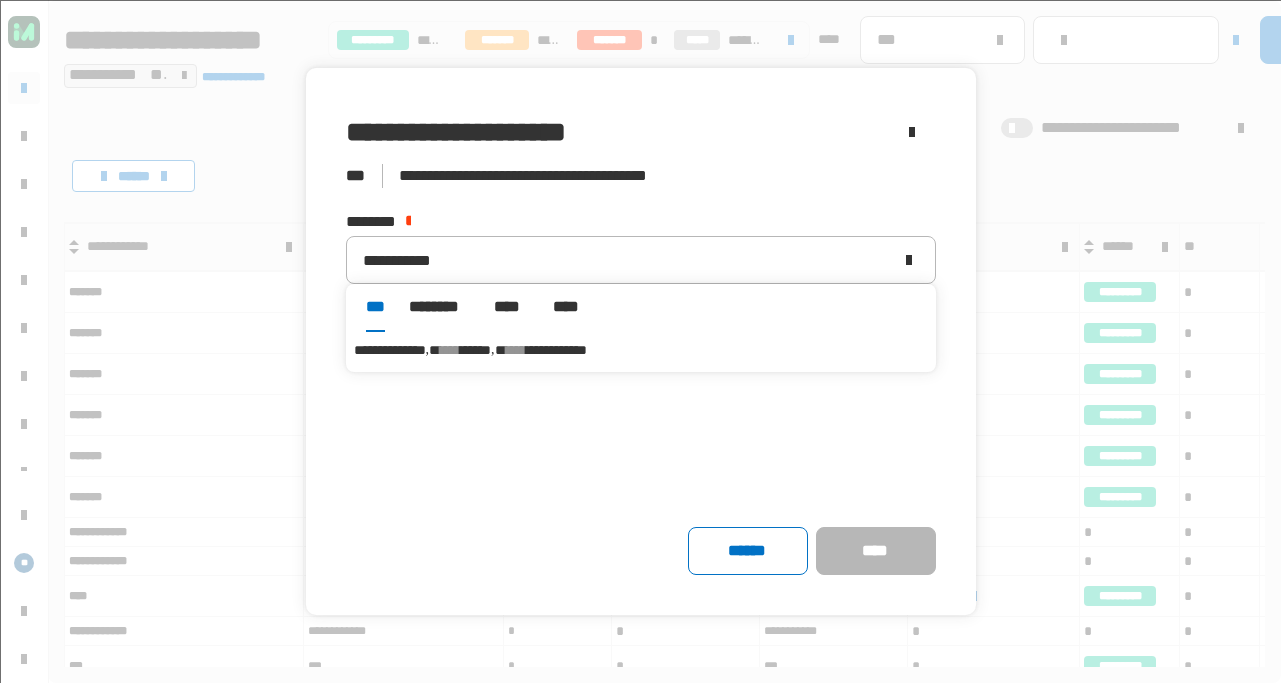 click on "**** ******" at bounding box center [473, 350] 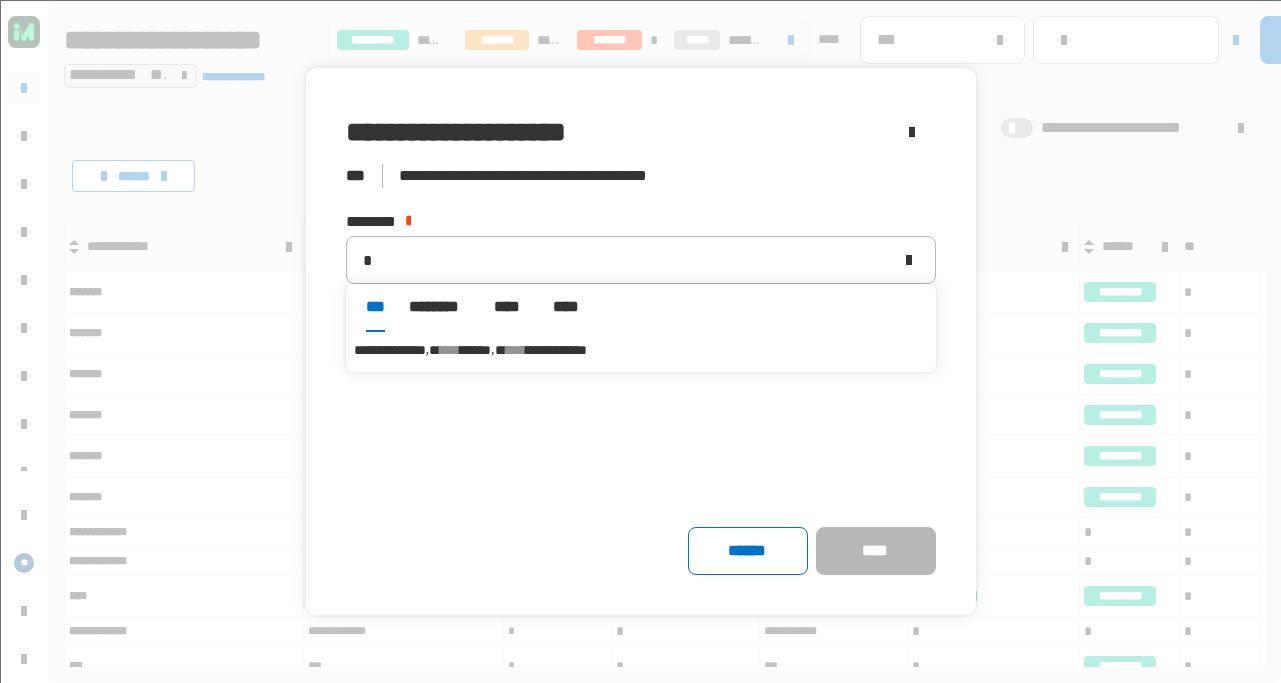 type on "**********" 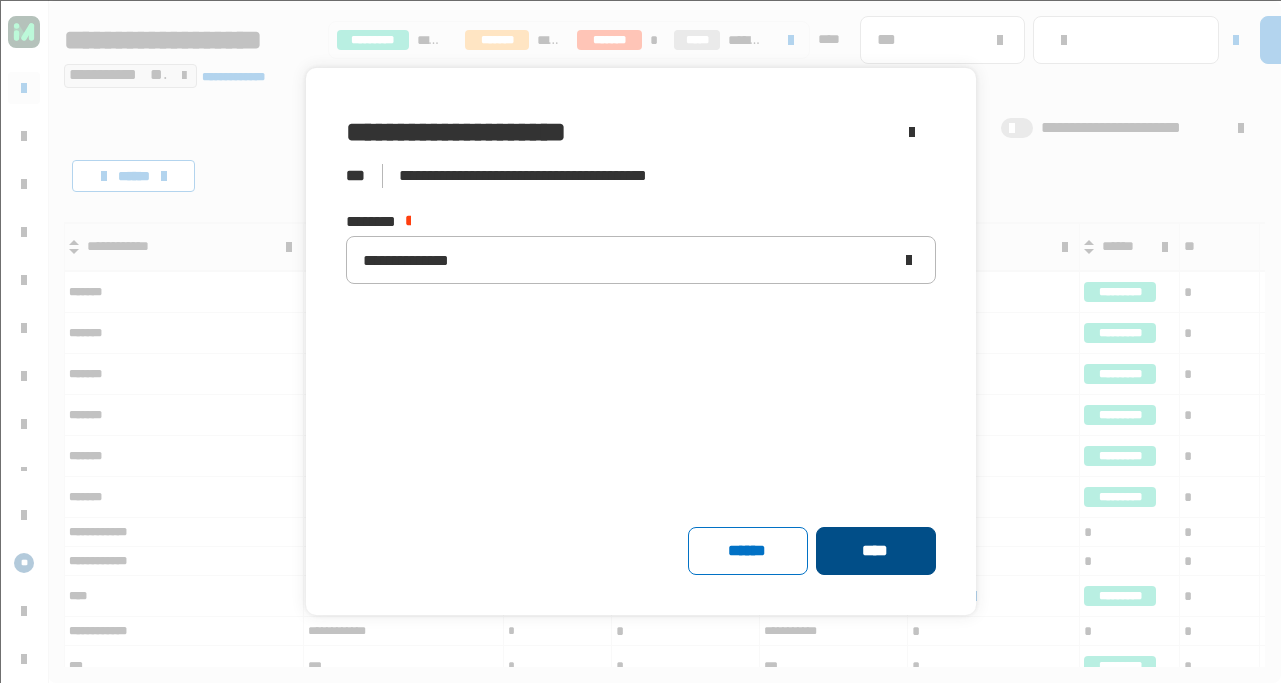 click on "****" 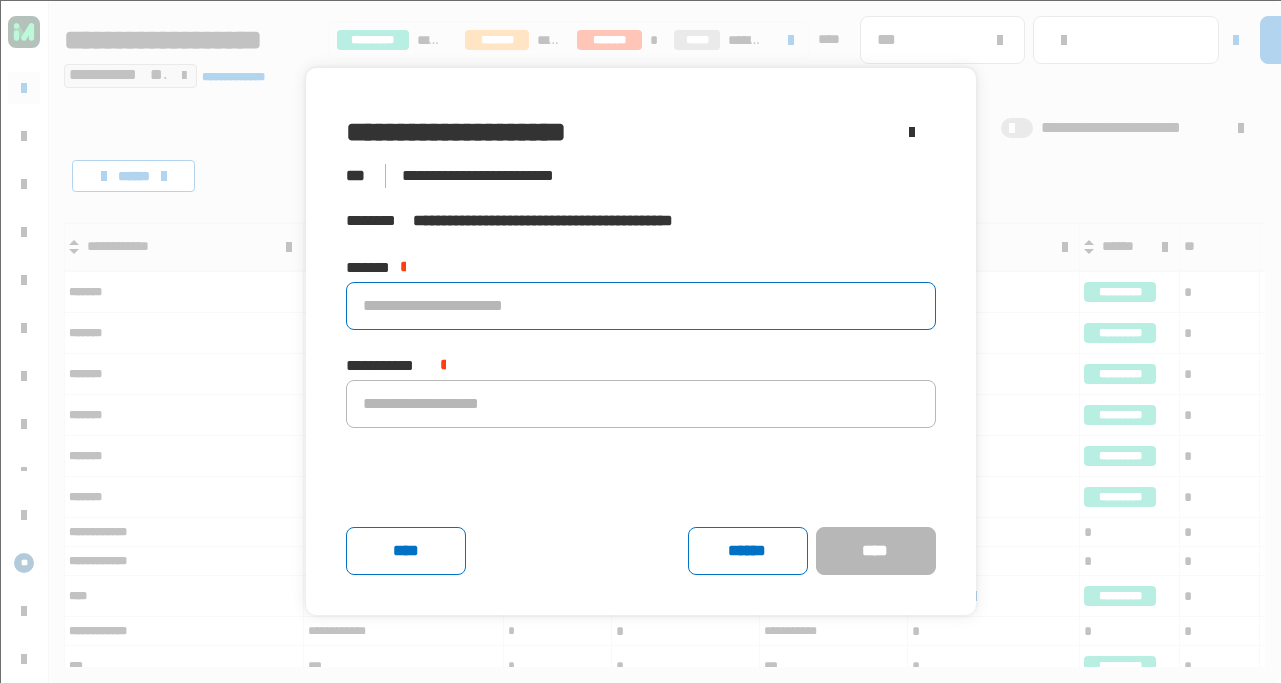 click 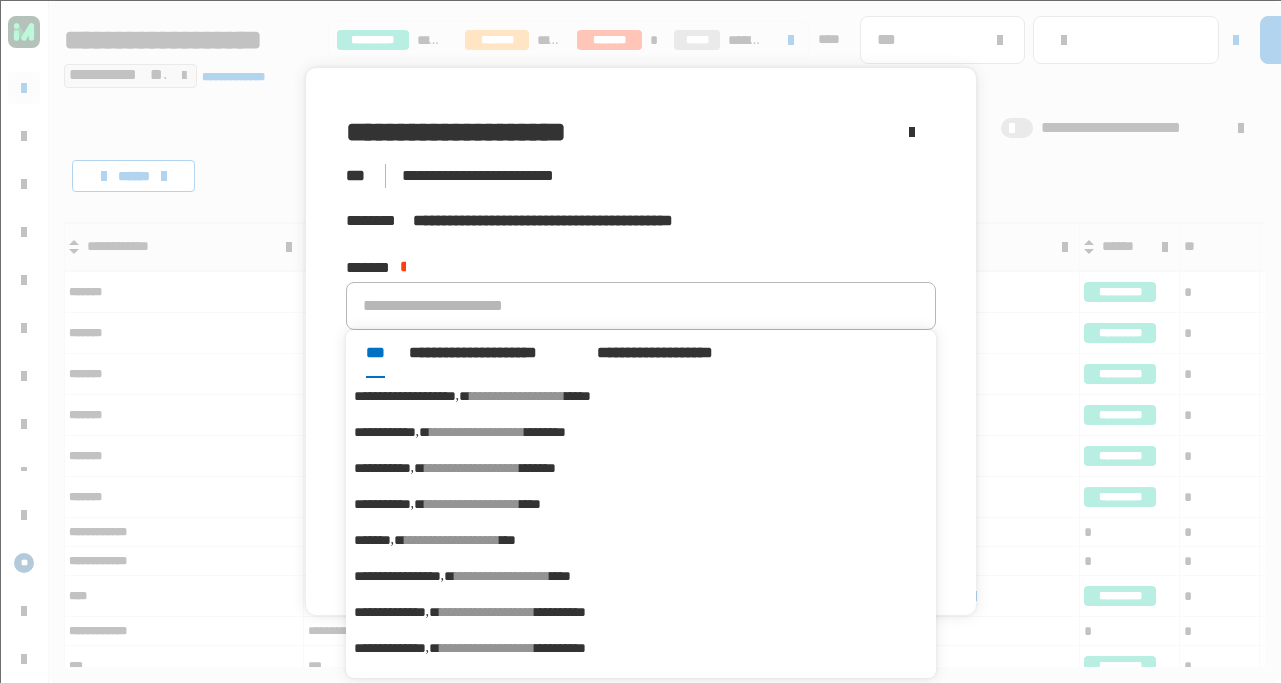 click on "**********" at bounding box center (472, 468) 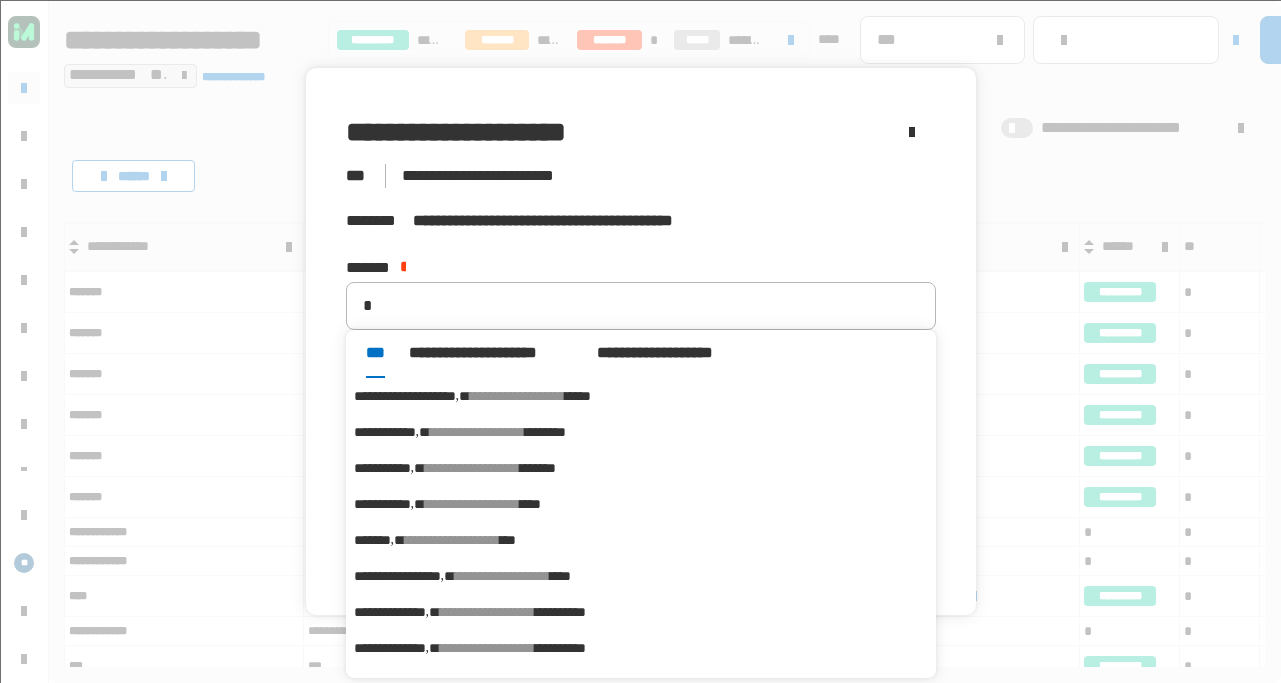 type on "**********" 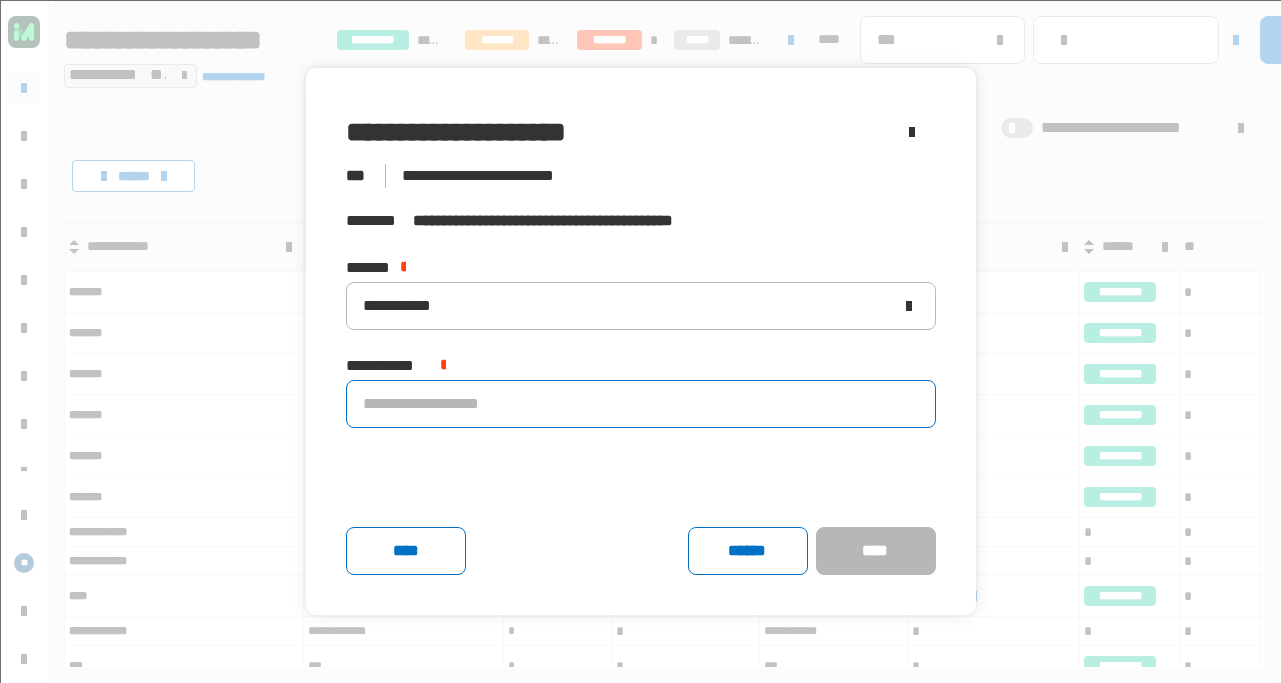 click 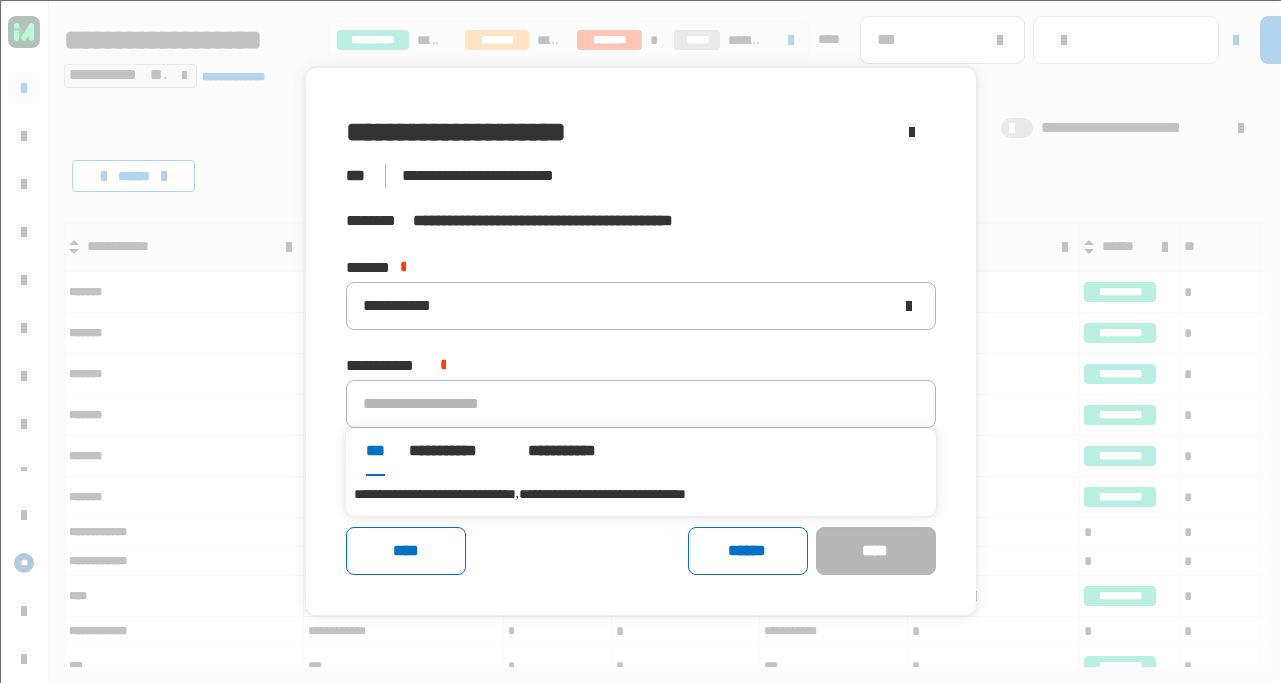 click on "**********" at bounding box center (435, 494) 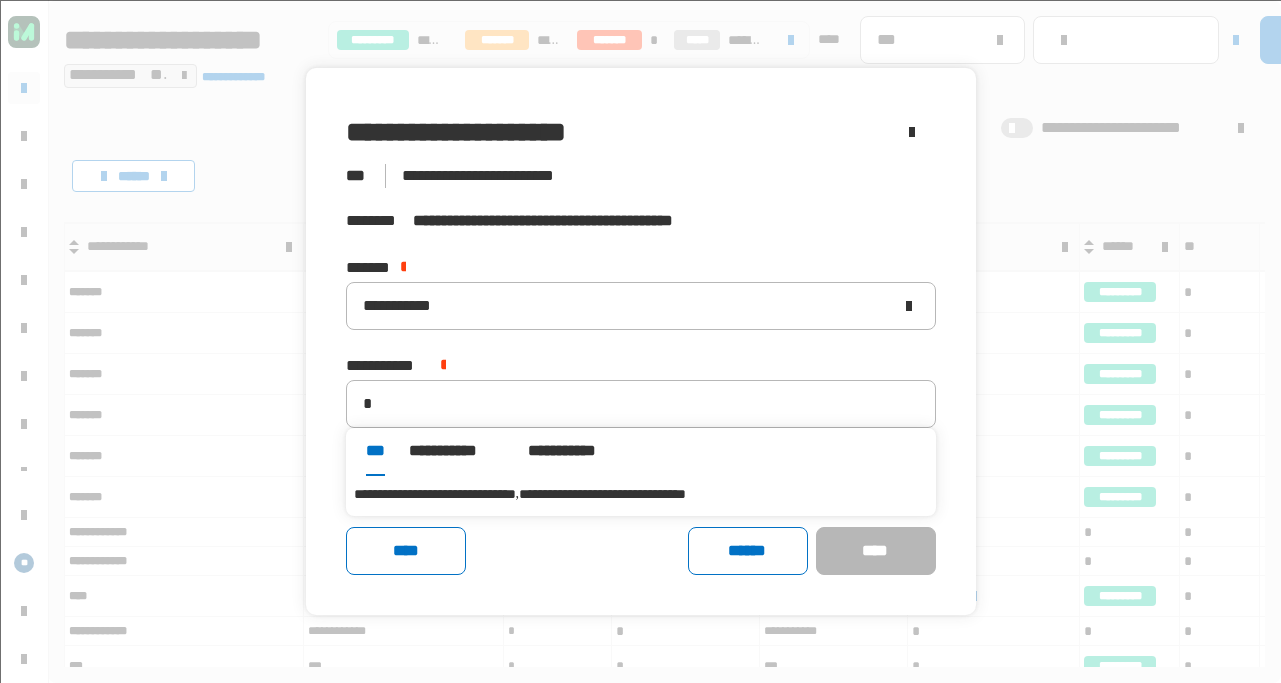 type on "**********" 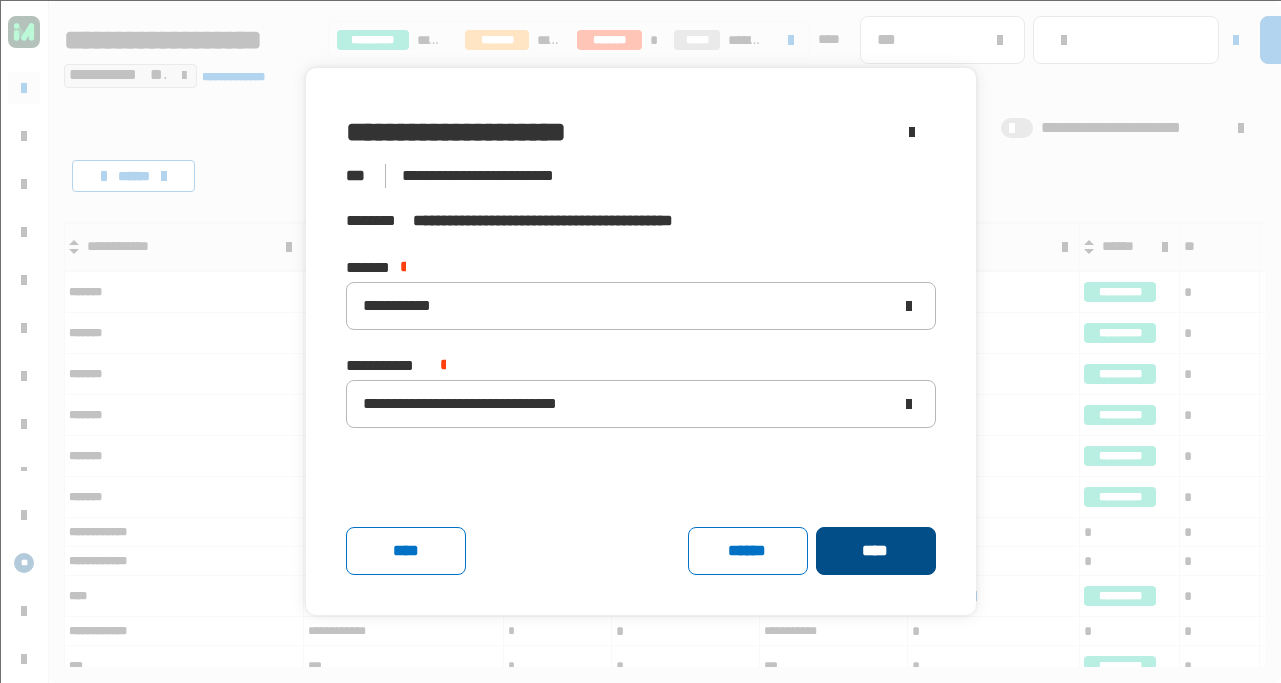 click on "****" 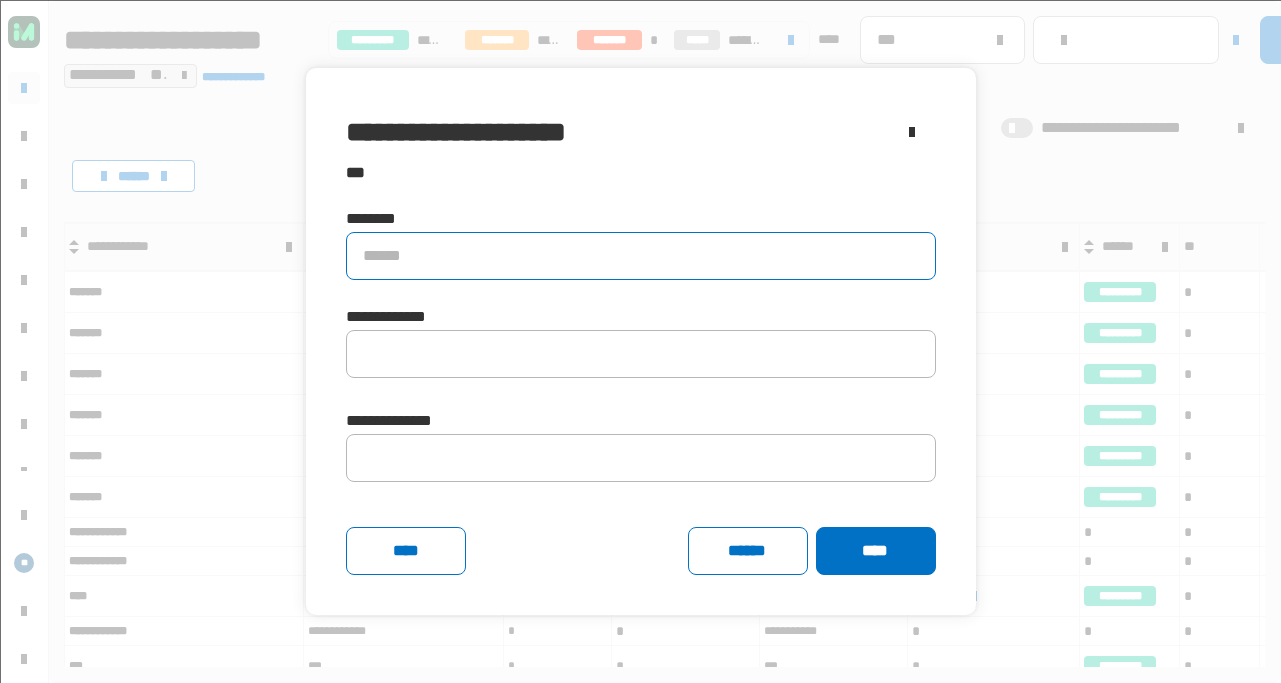click 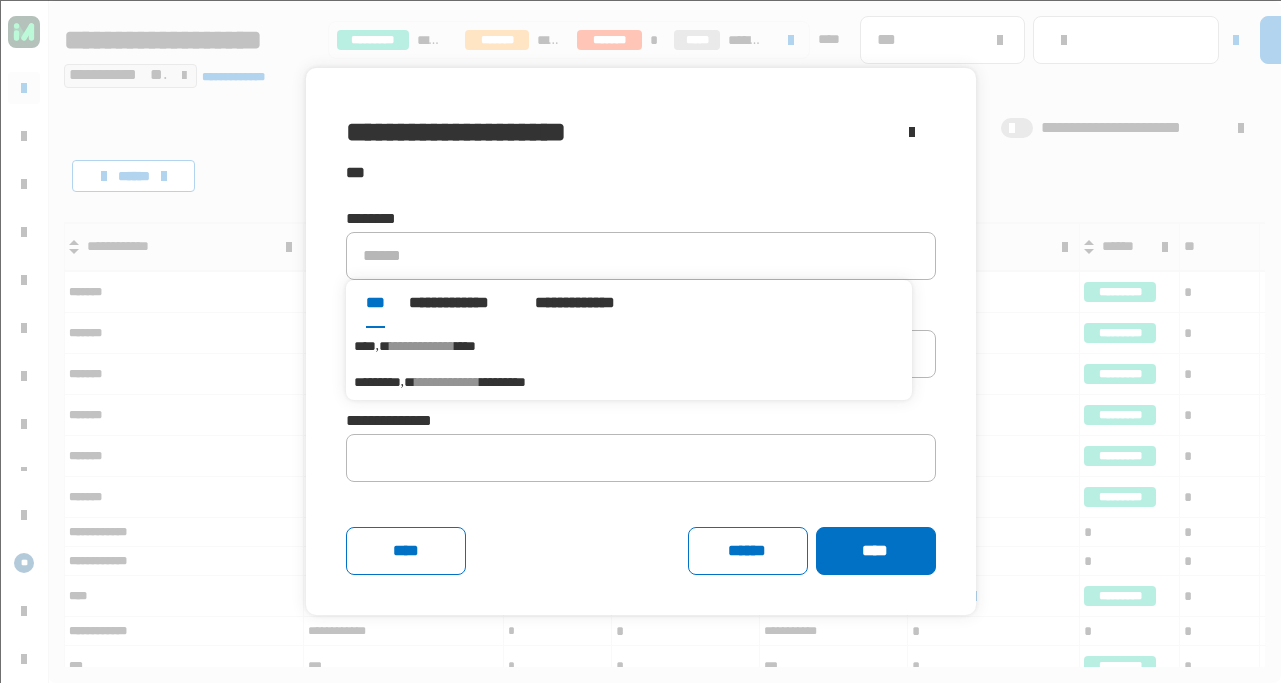 click on "**********" at bounding box center (422, 346) 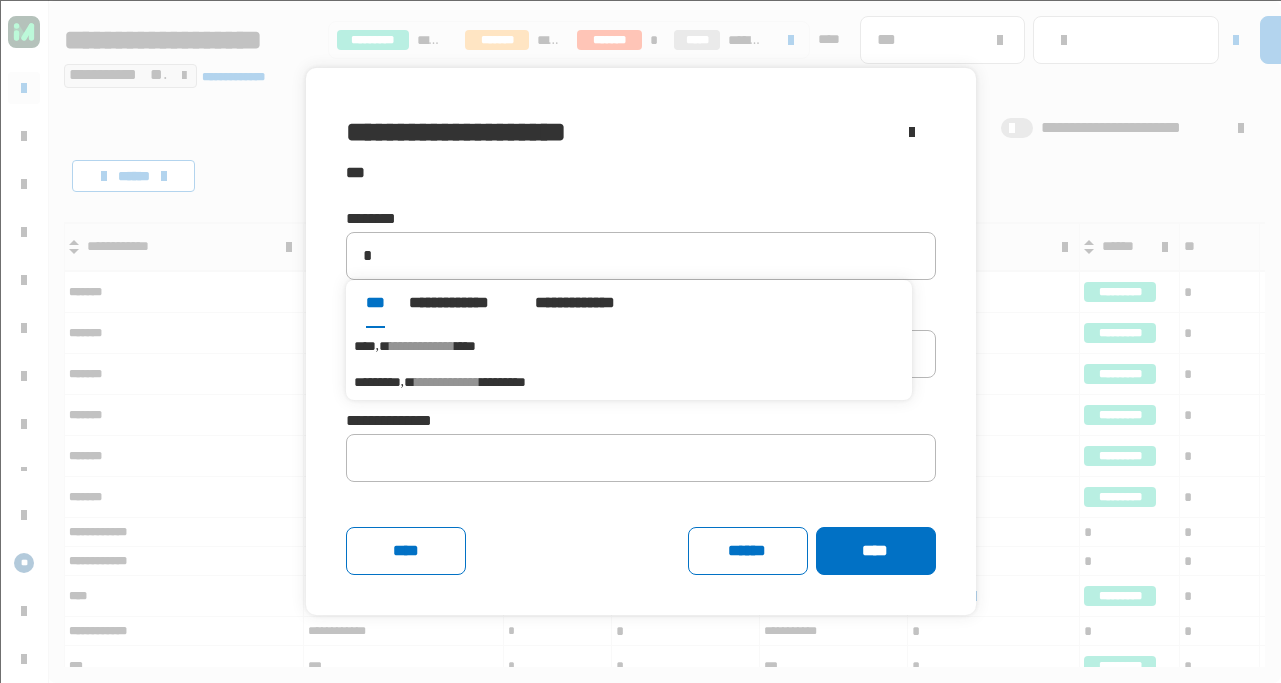 type on "****" 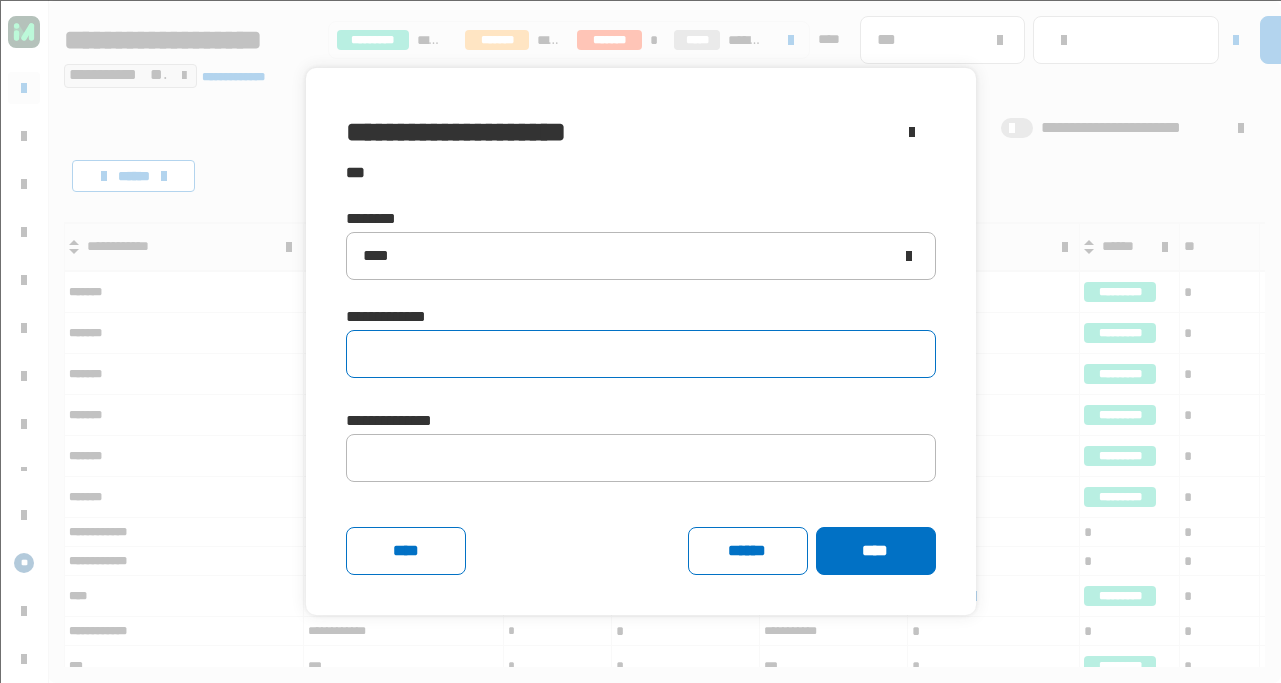 click 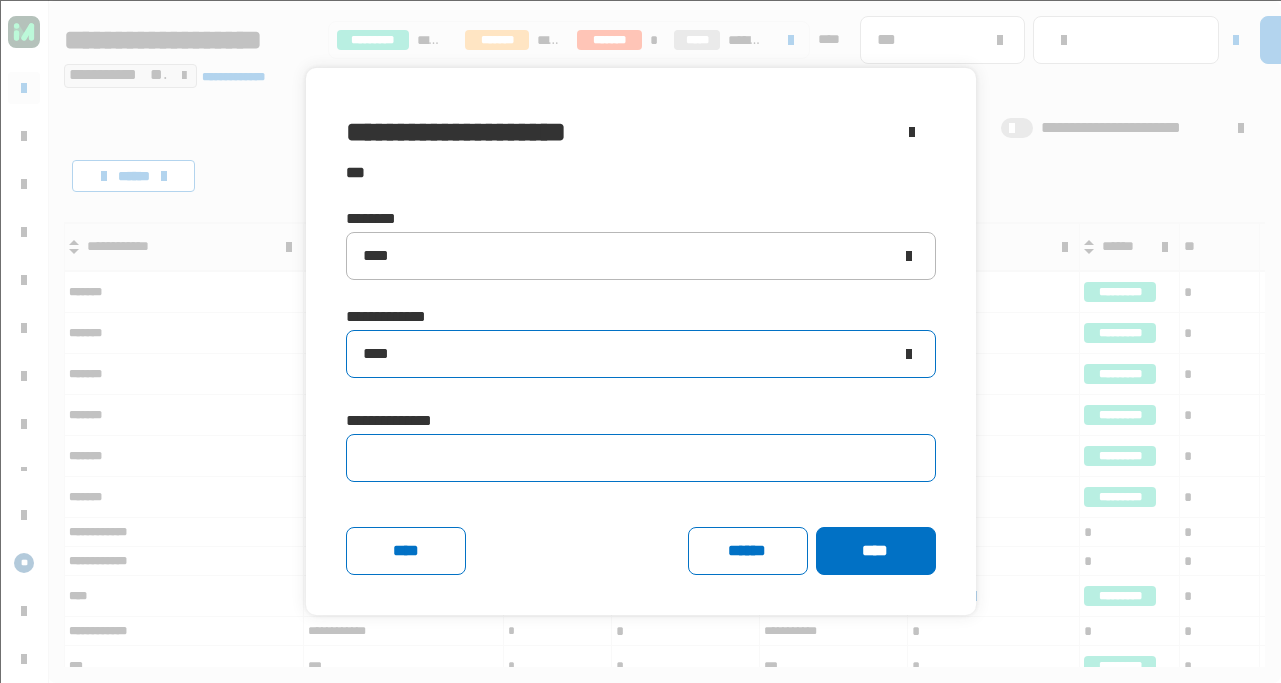 type on "****" 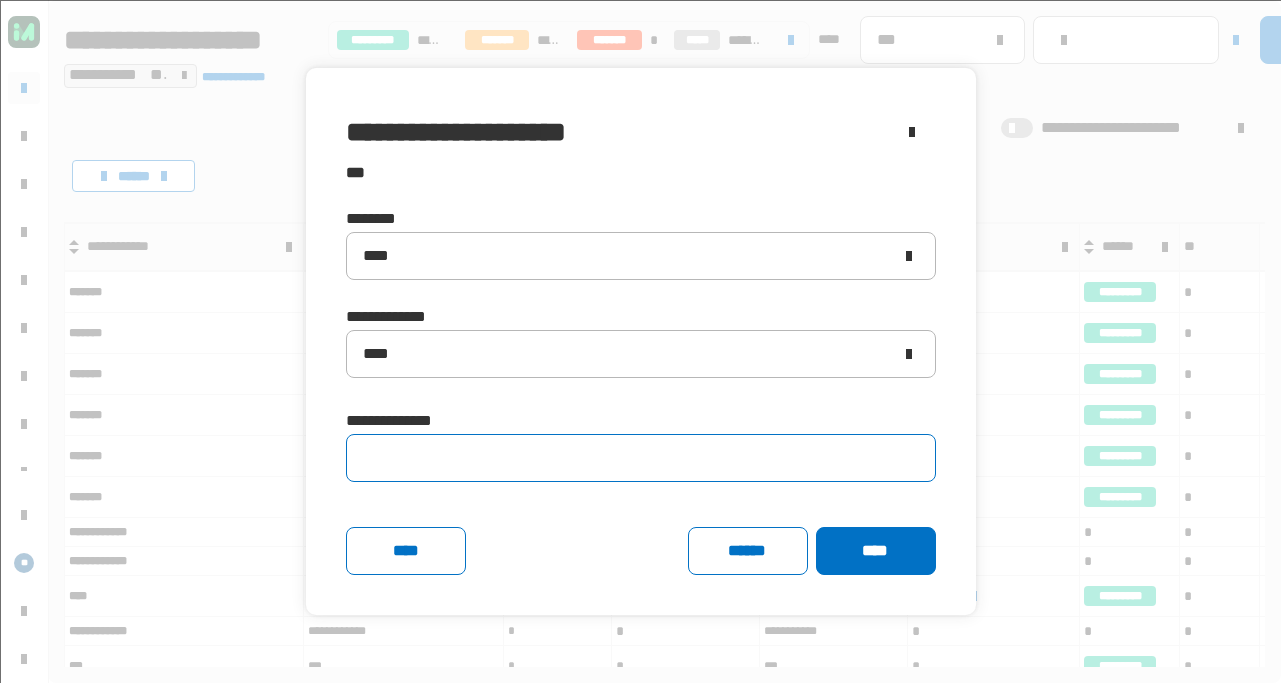 click 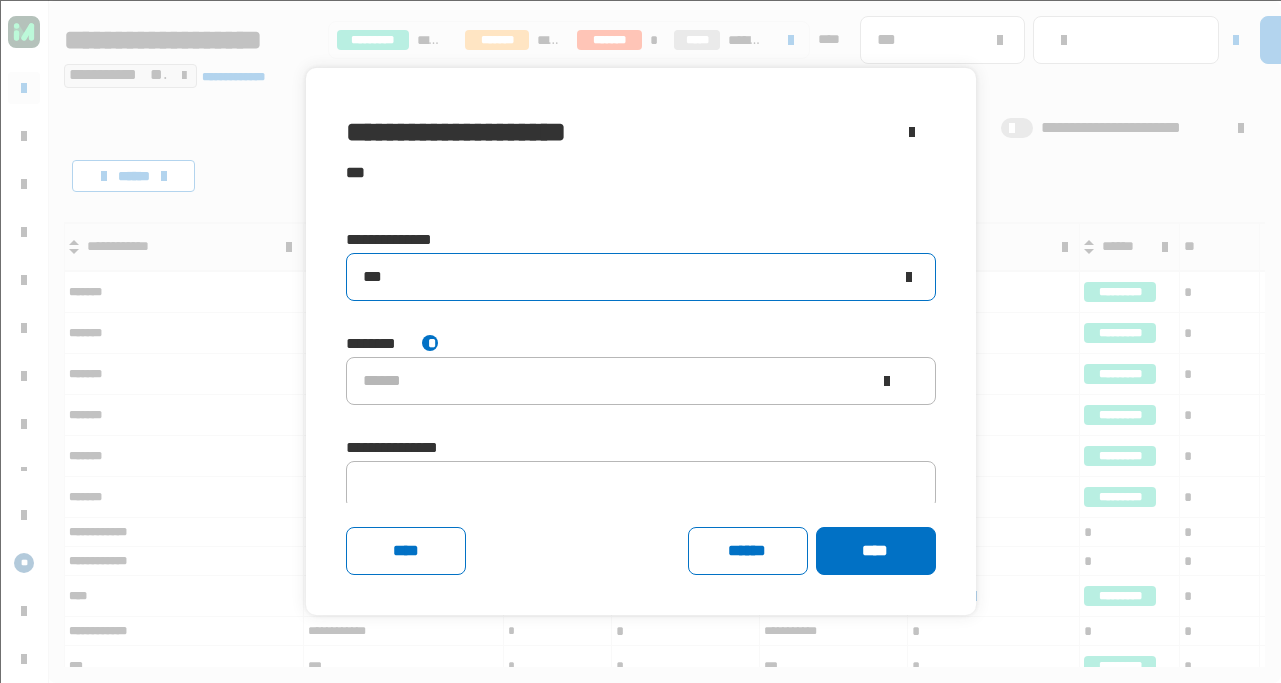 scroll, scrollTop: 183, scrollLeft: 0, axis: vertical 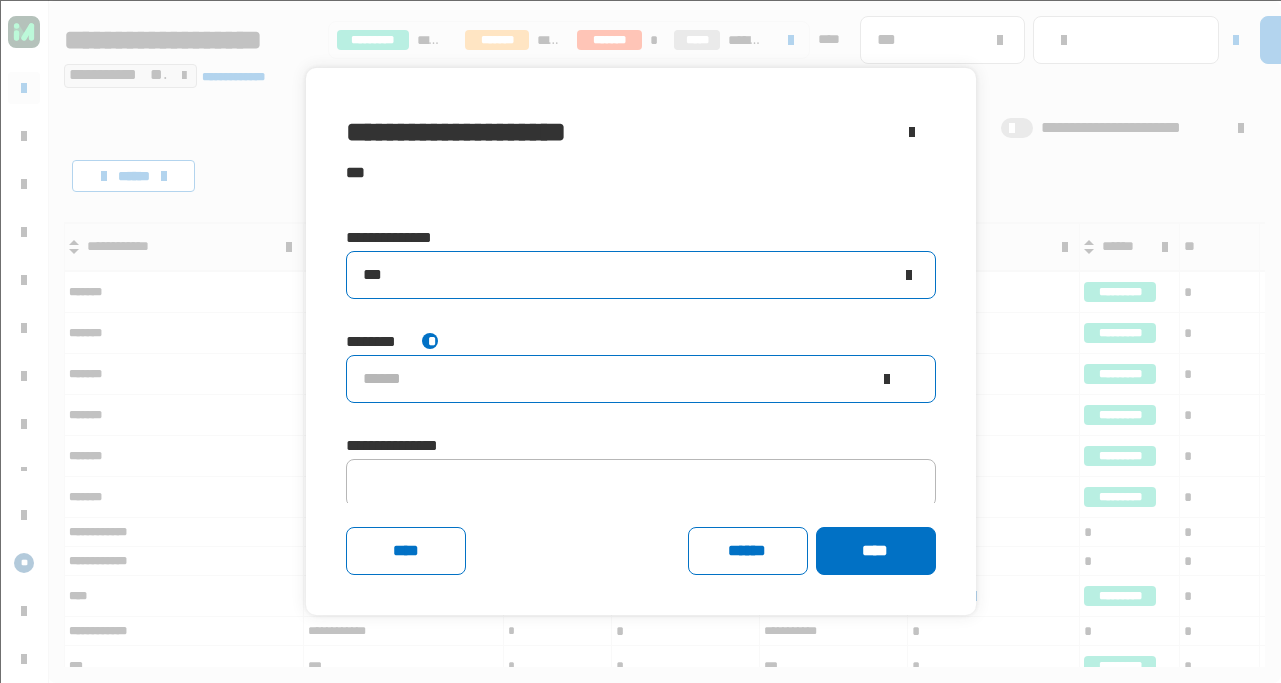 type on "***" 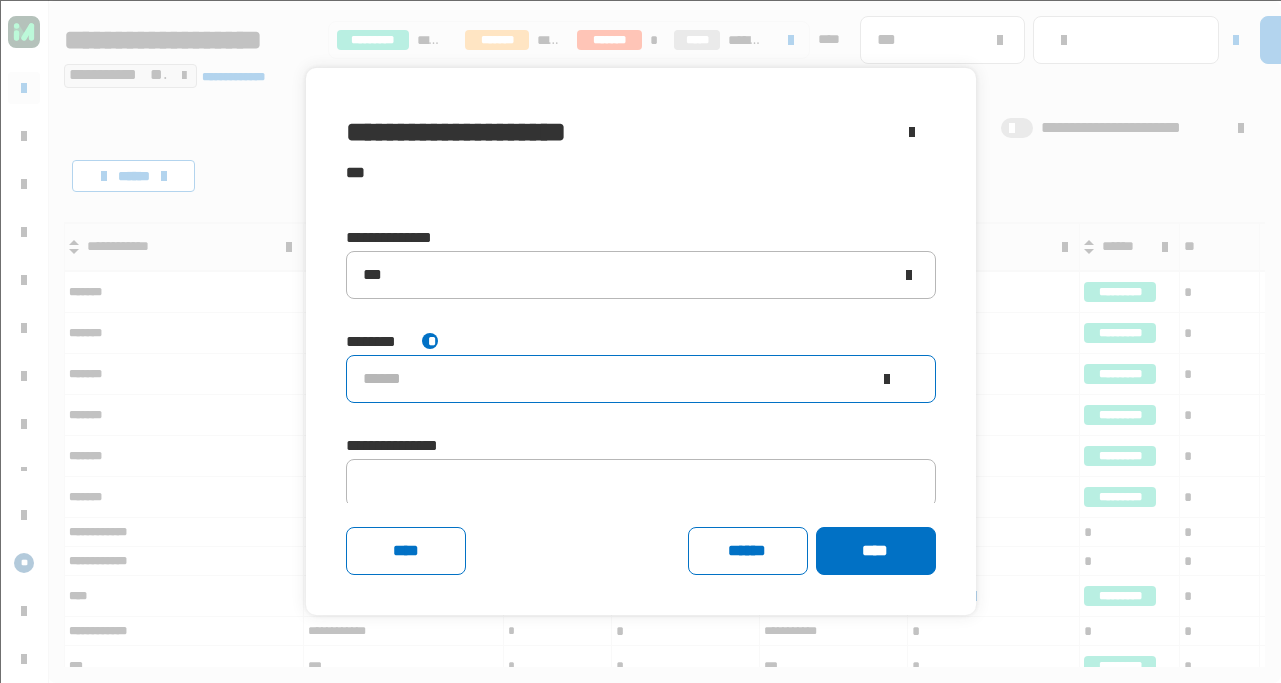 click on "******" 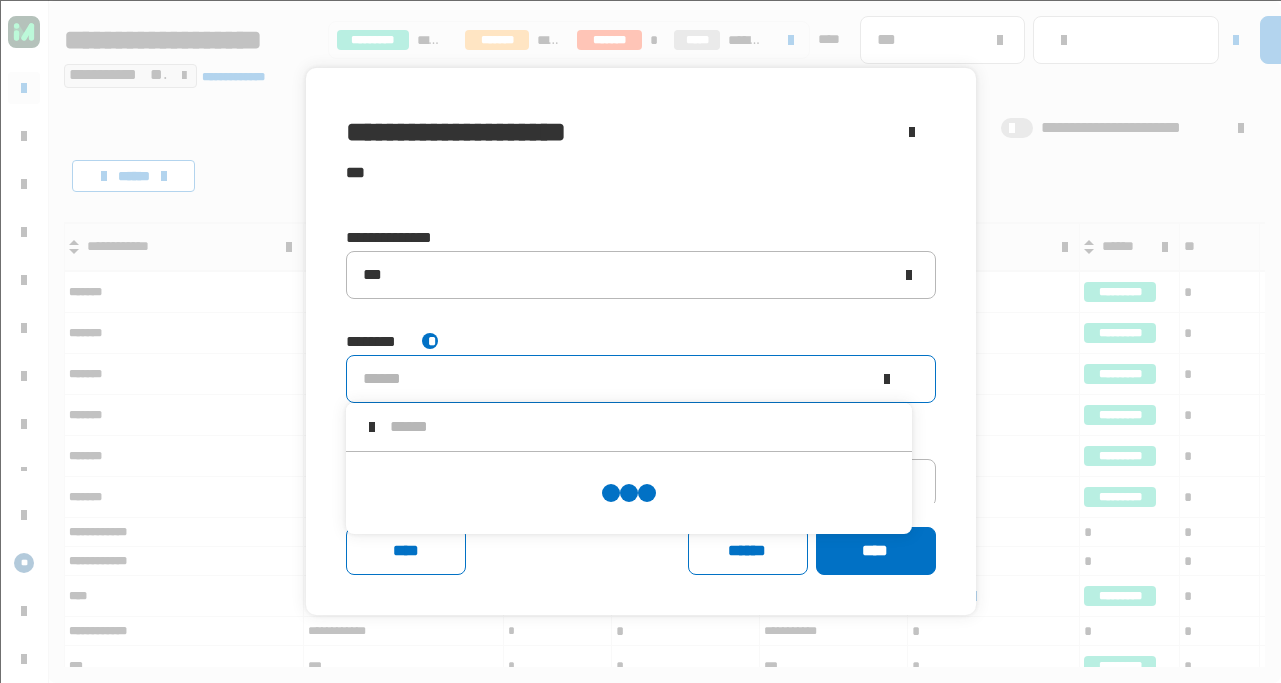 scroll, scrollTop: 0, scrollLeft: 0, axis: both 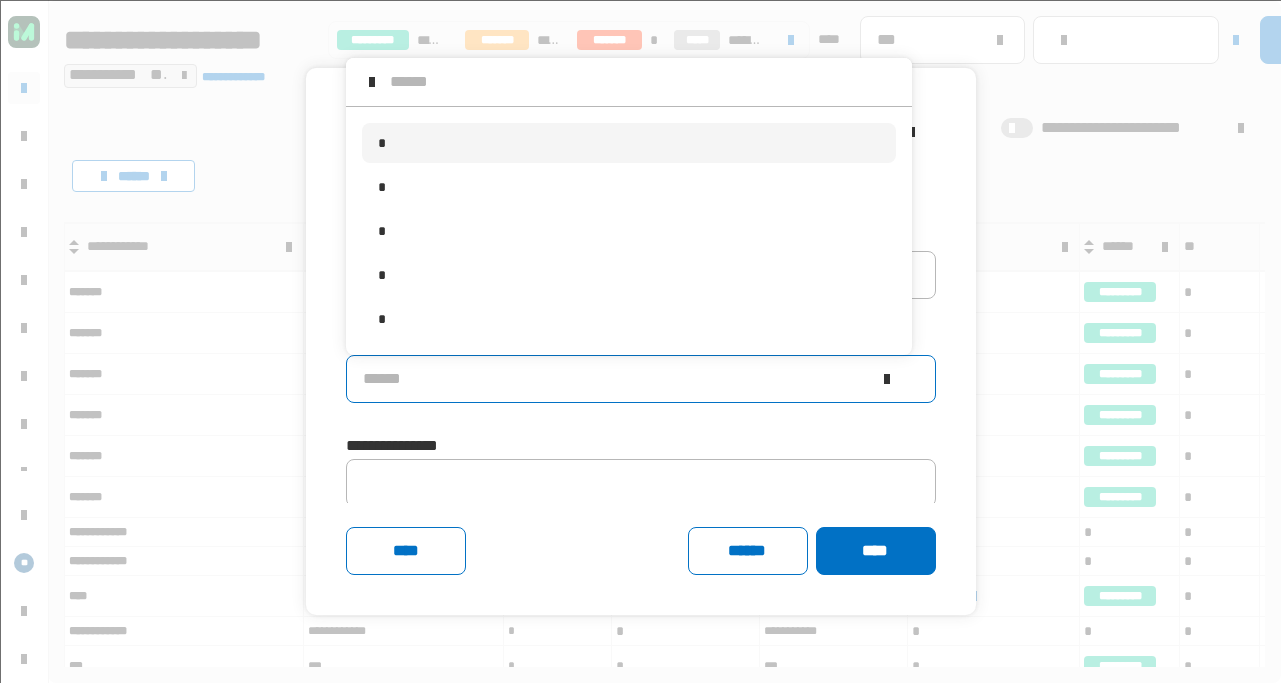 click on "*" at bounding box center (629, 143) 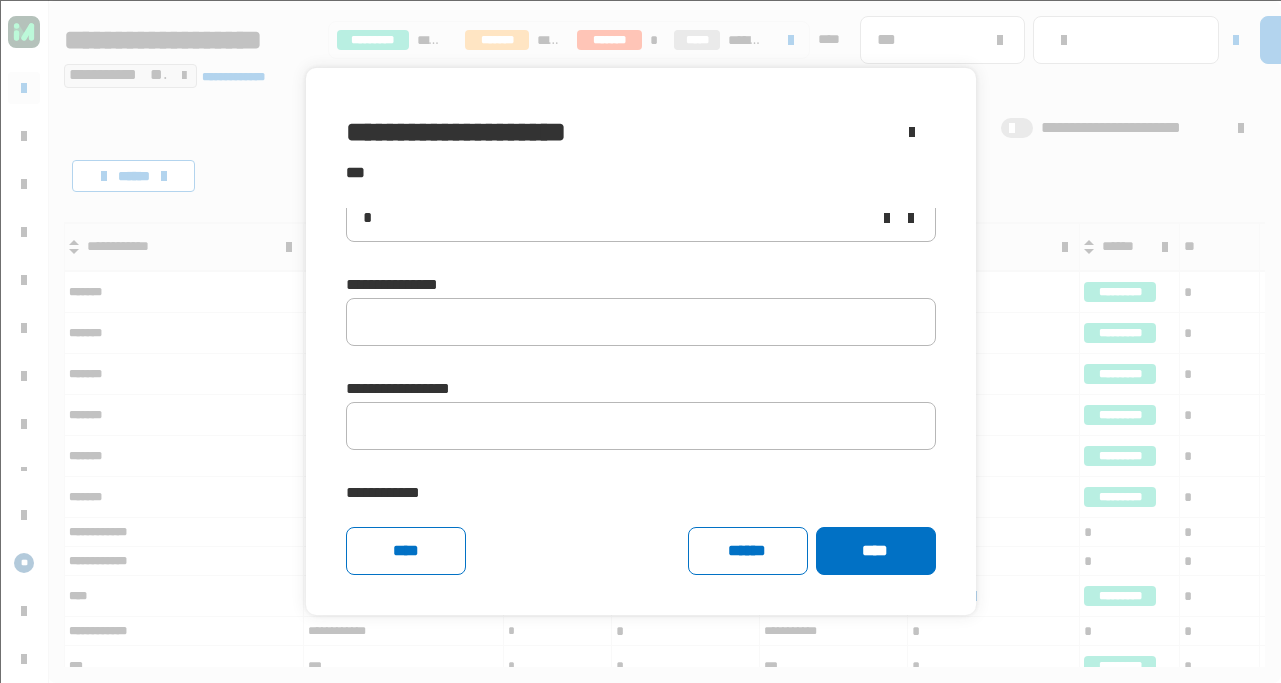 scroll, scrollTop: 348, scrollLeft: 0, axis: vertical 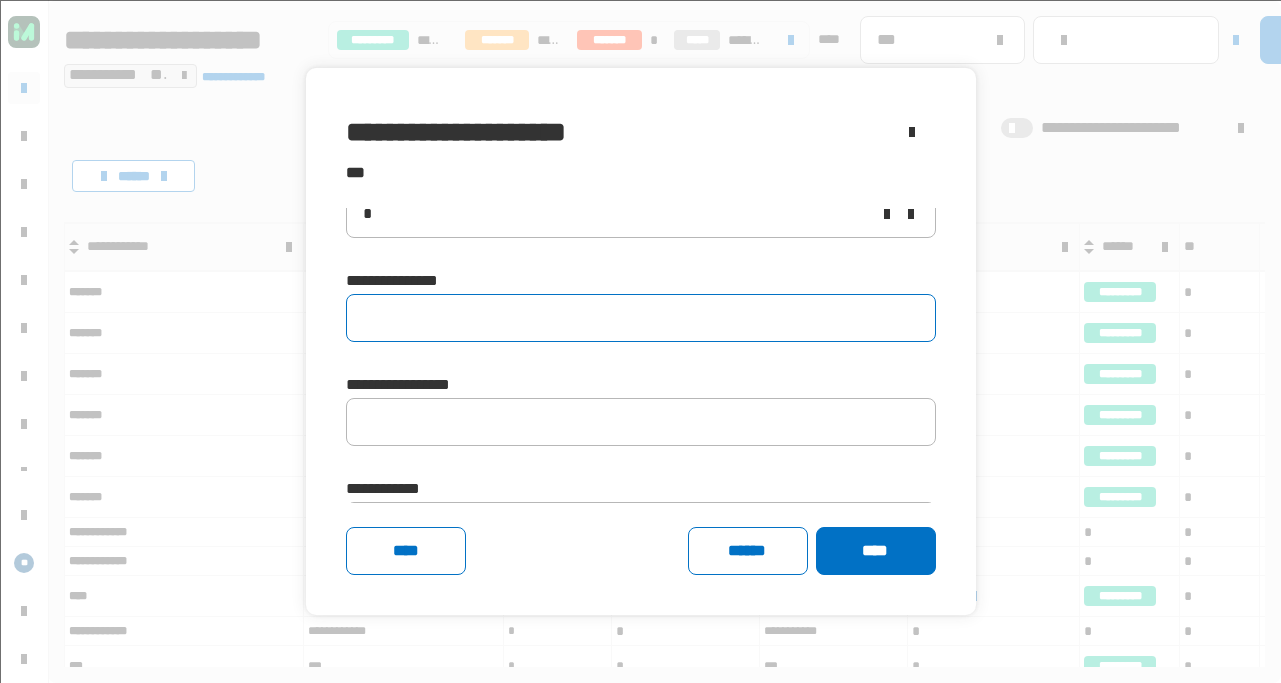 click 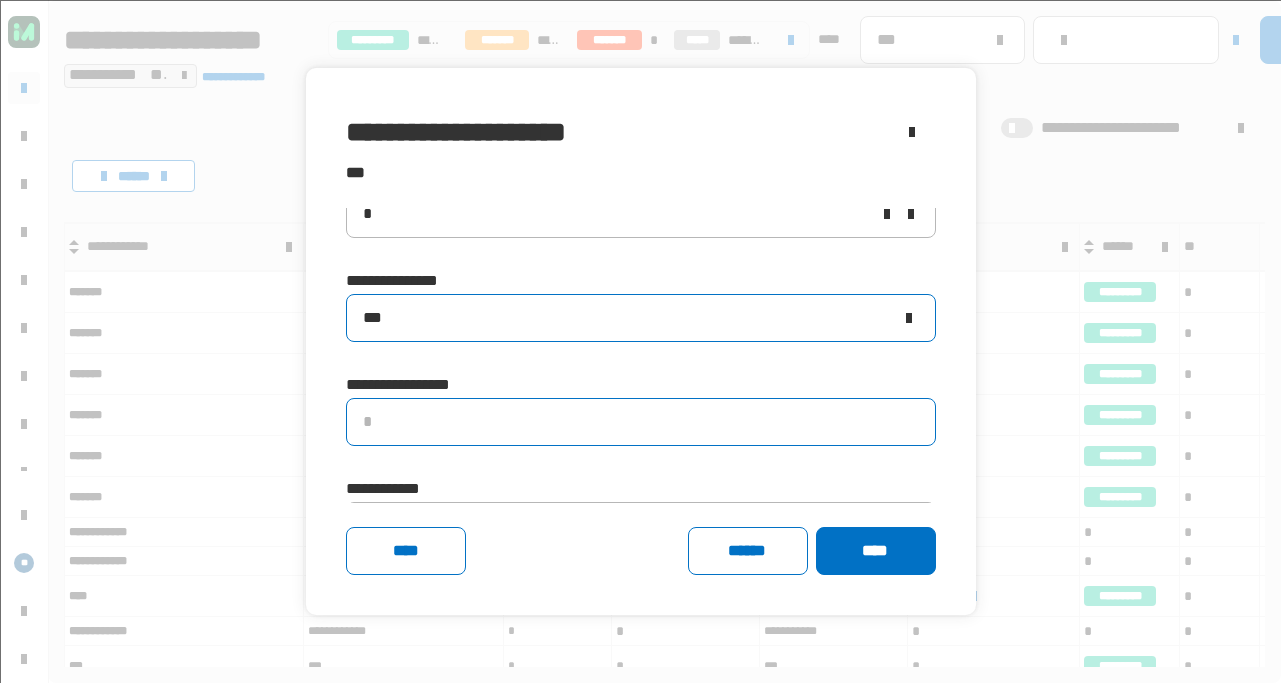 type on "***" 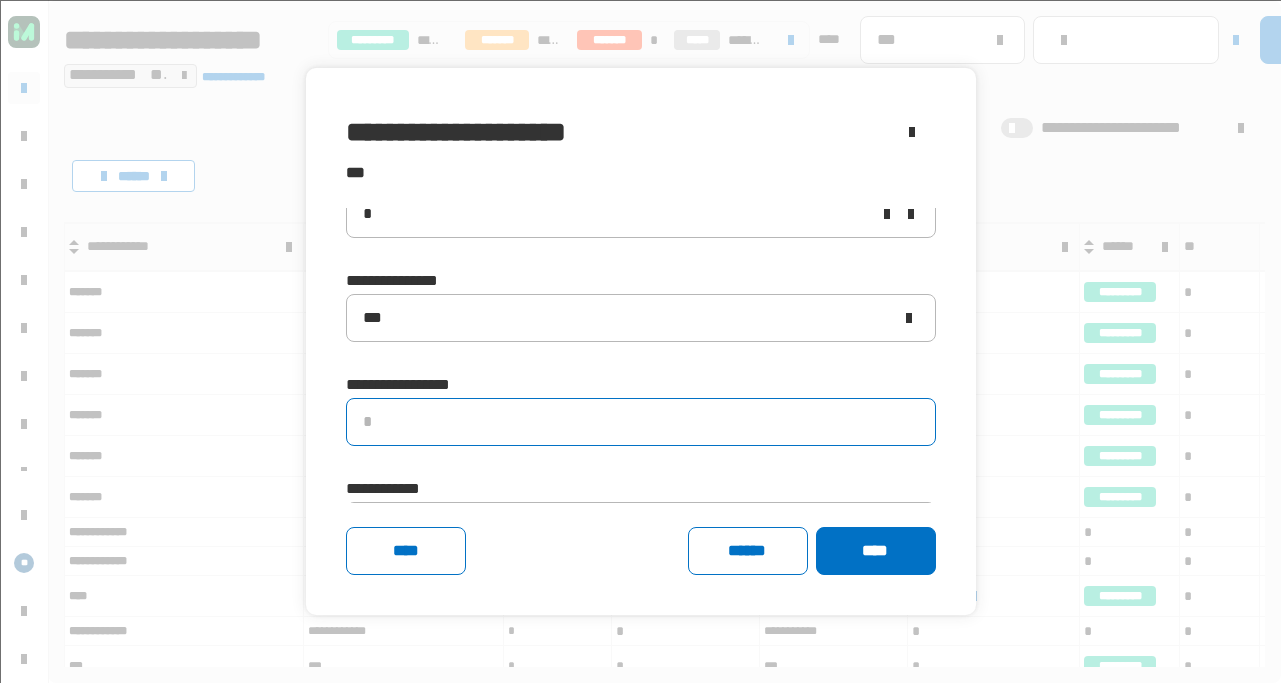 click 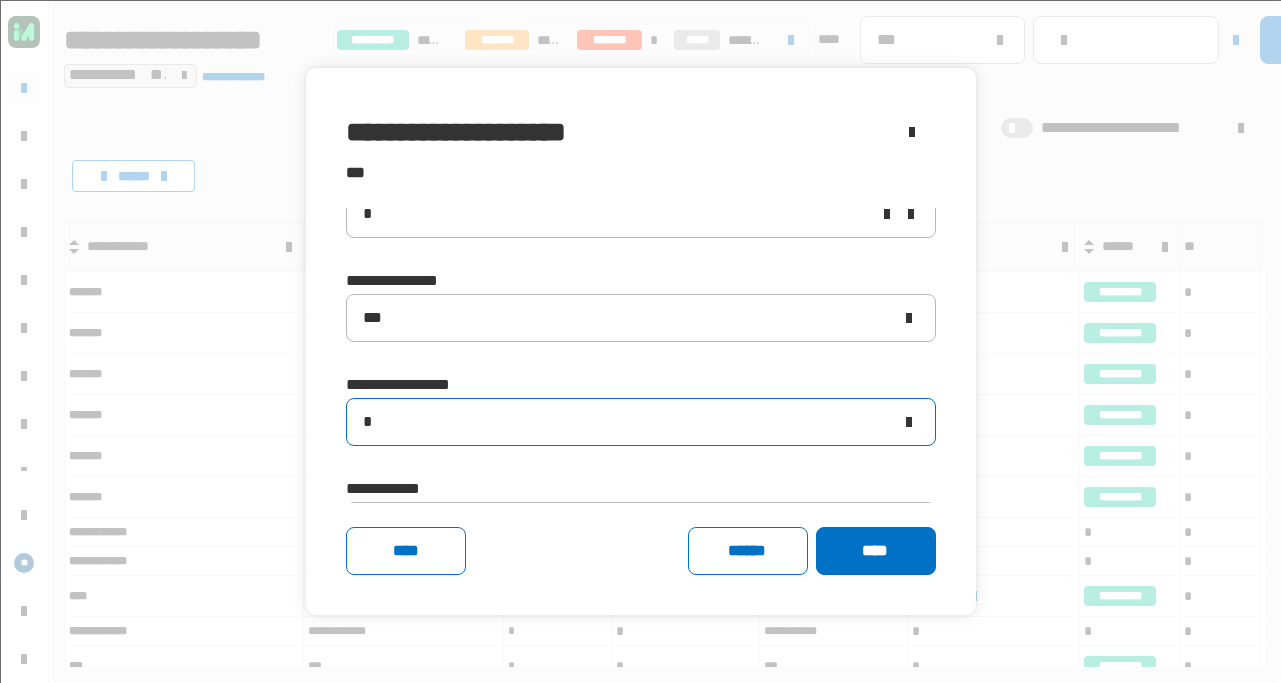 type on "**" 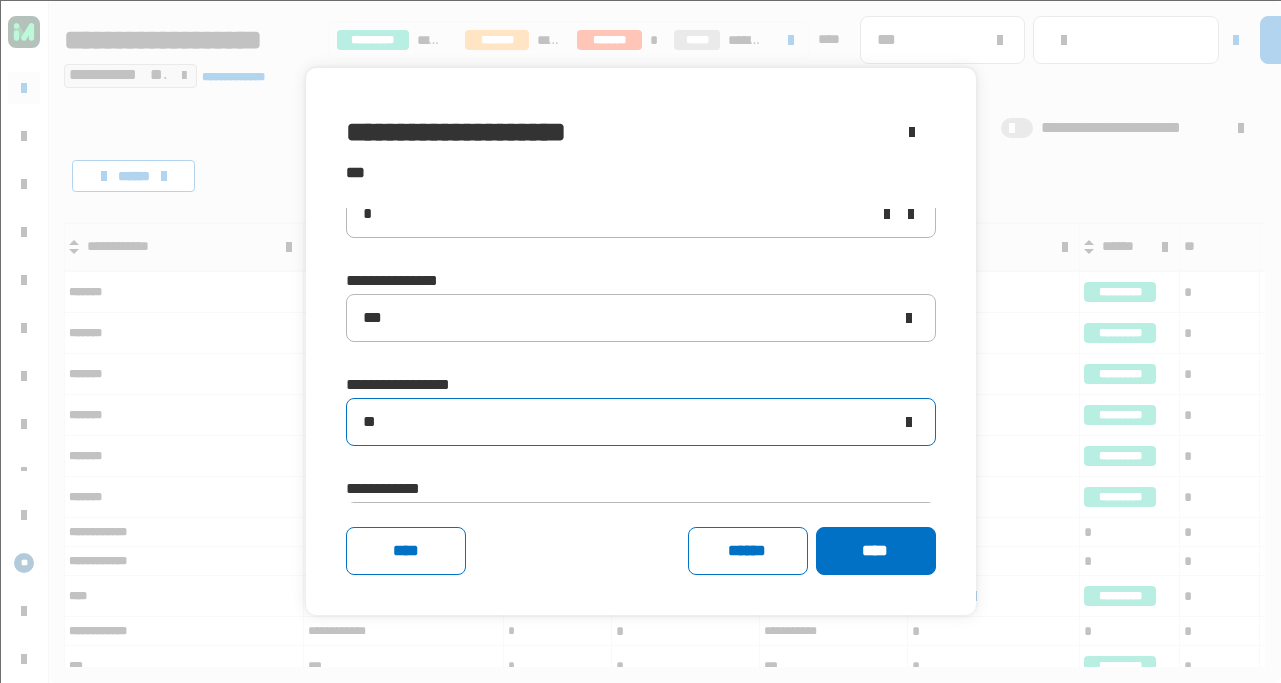 scroll, scrollTop: 523, scrollLeft: 0, axis: vertical 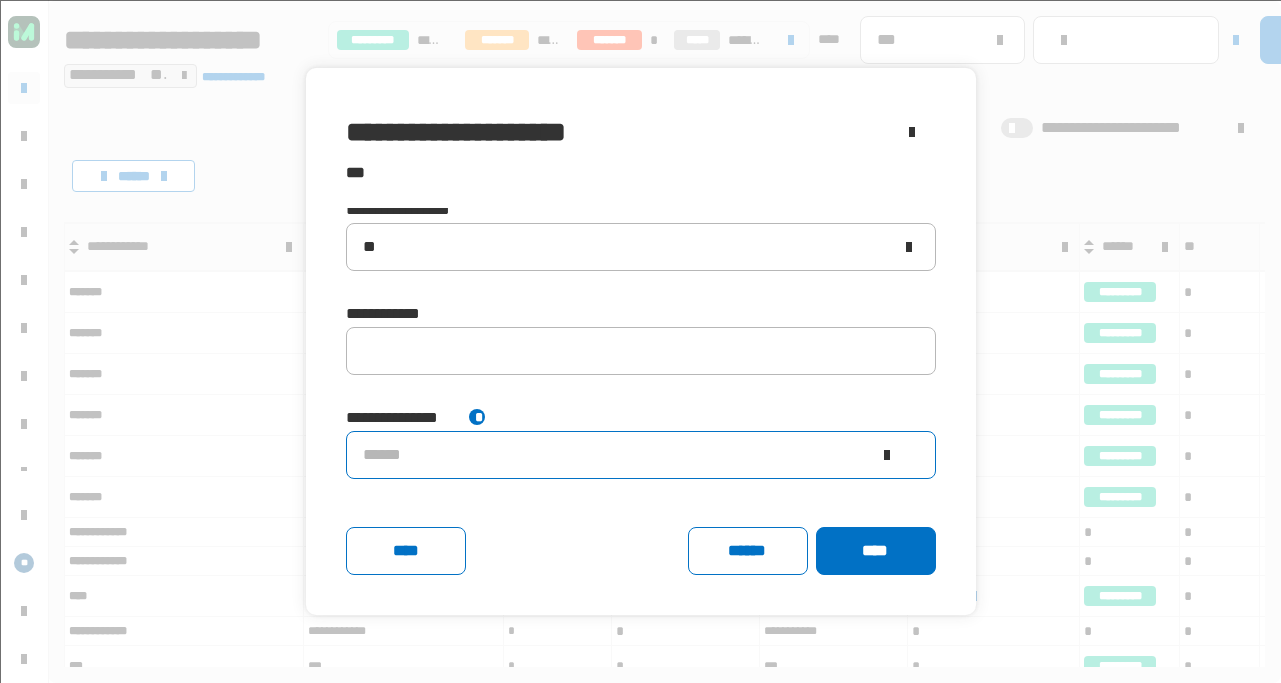 click on "******" 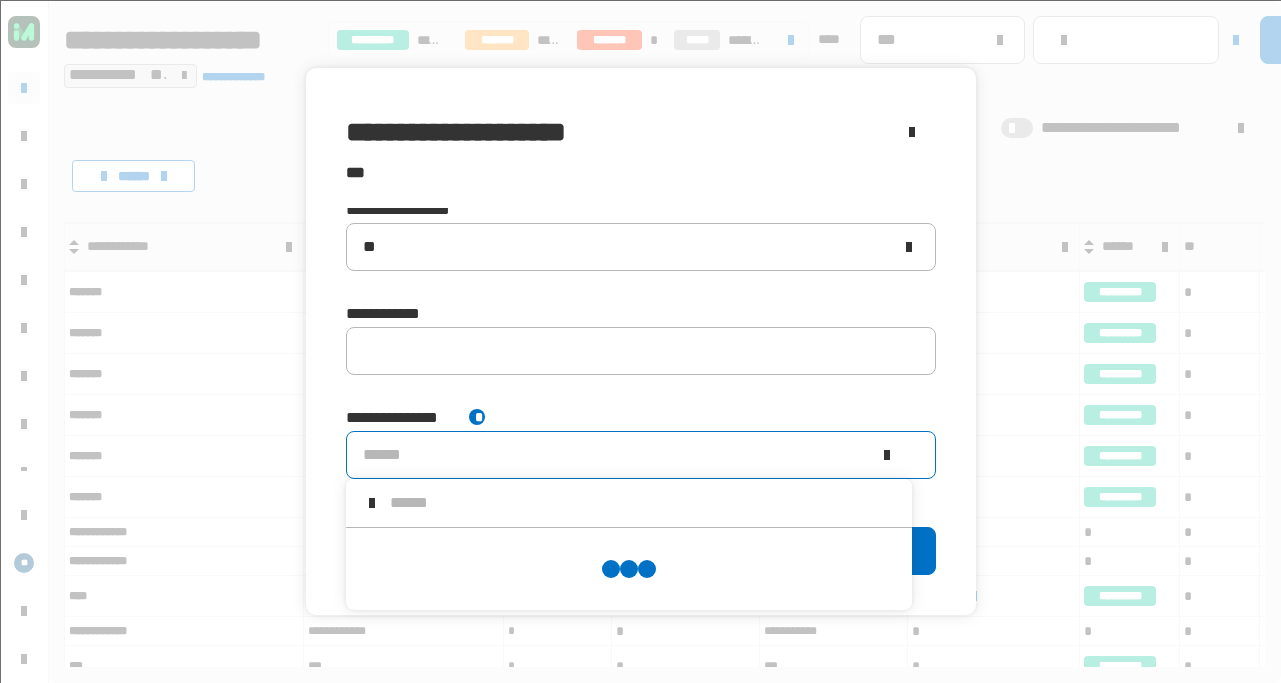 scroll, scrollTop: 0, scrollLeft: 0, axis: both 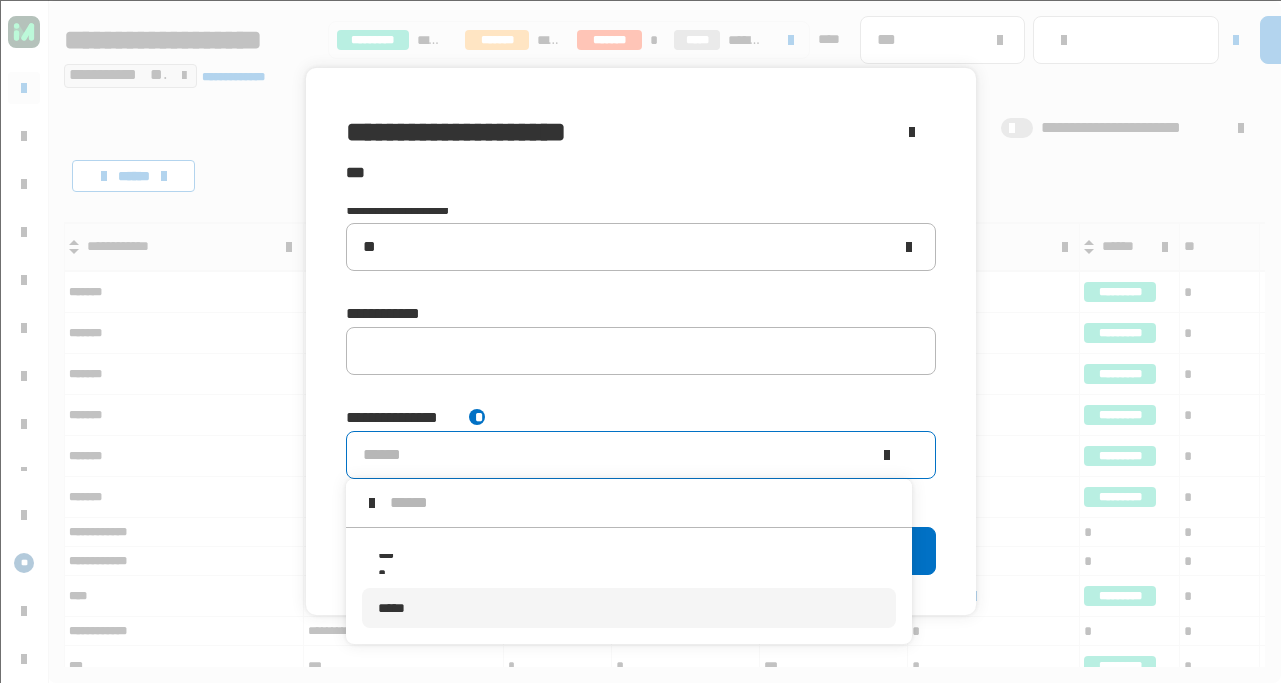 click on "*****" at bounding box center (629, 608) 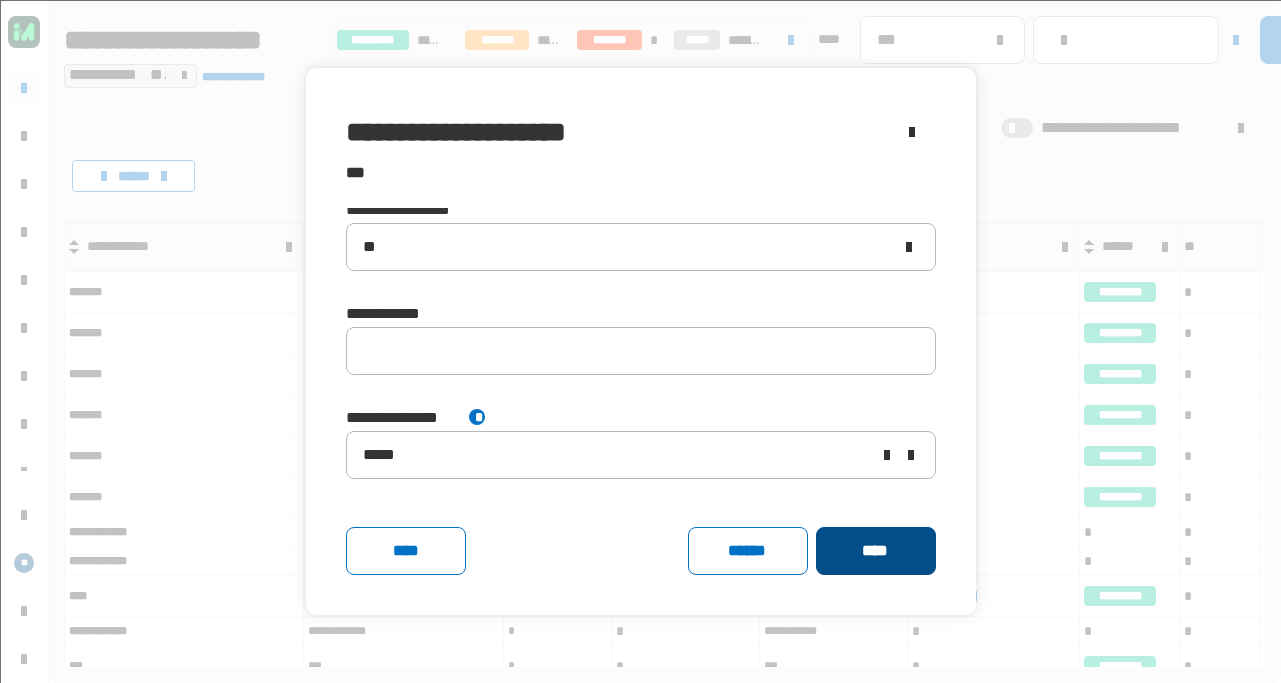 click on "****" 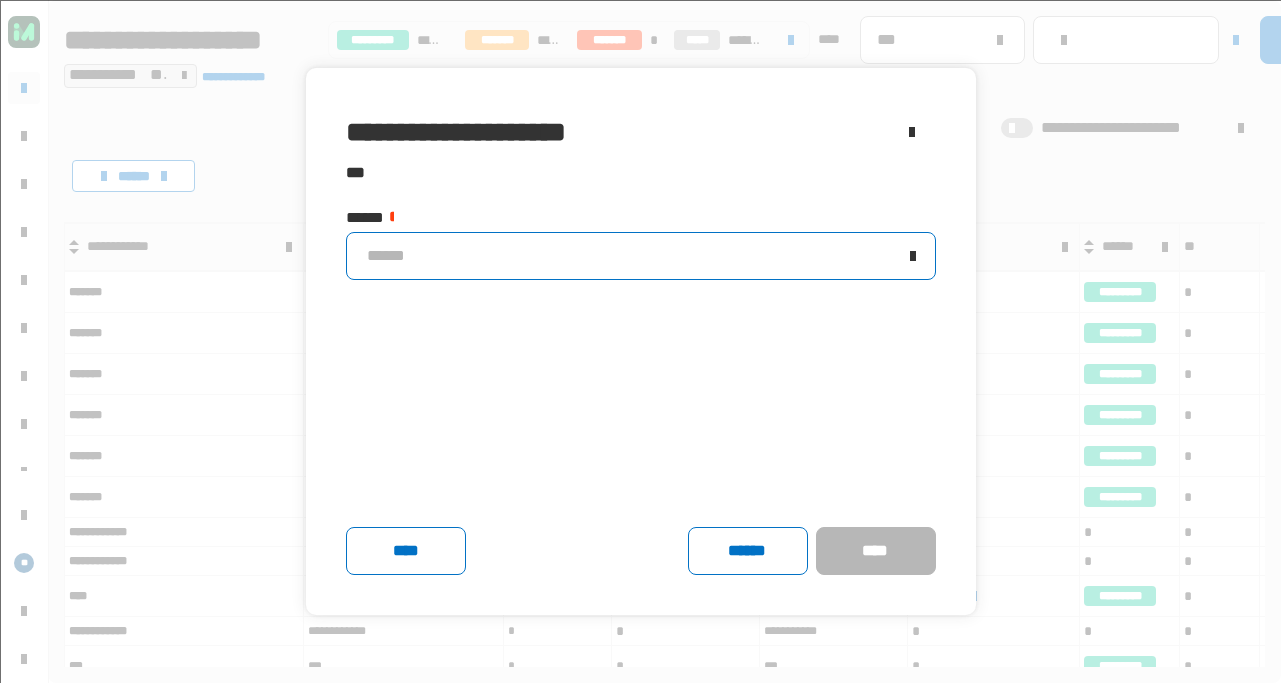 click on "******" 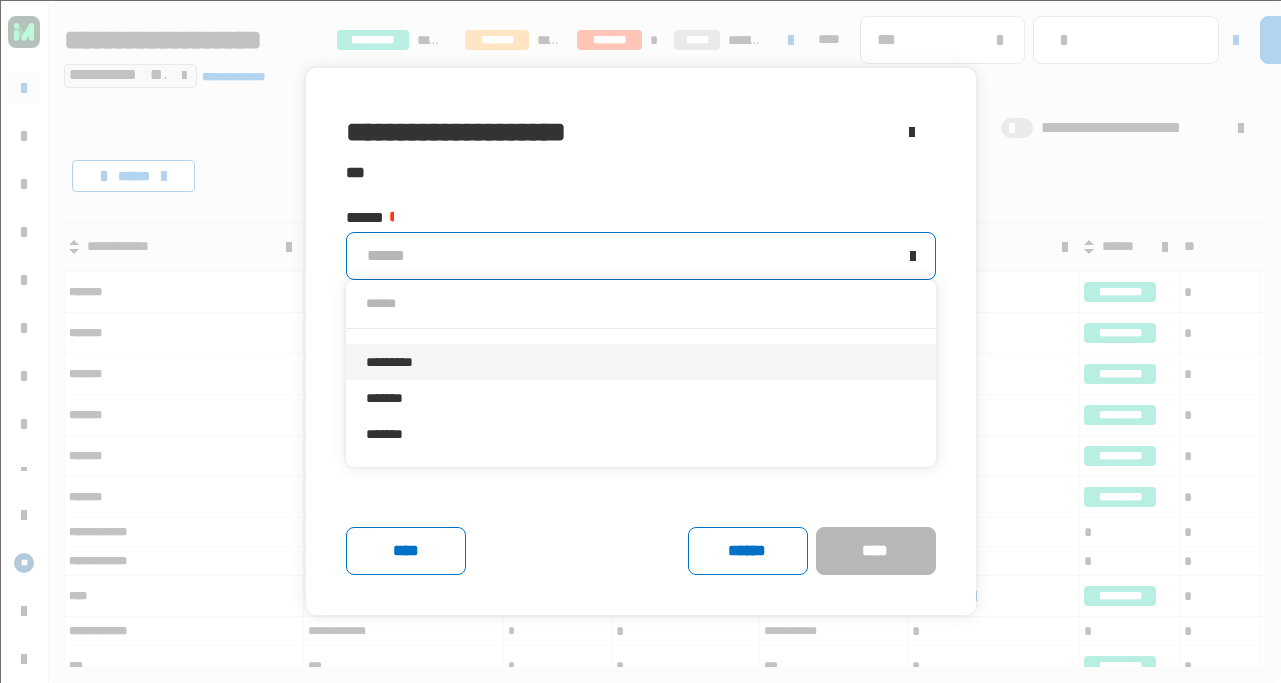 click on "*********" at bounding box center (641, 362) 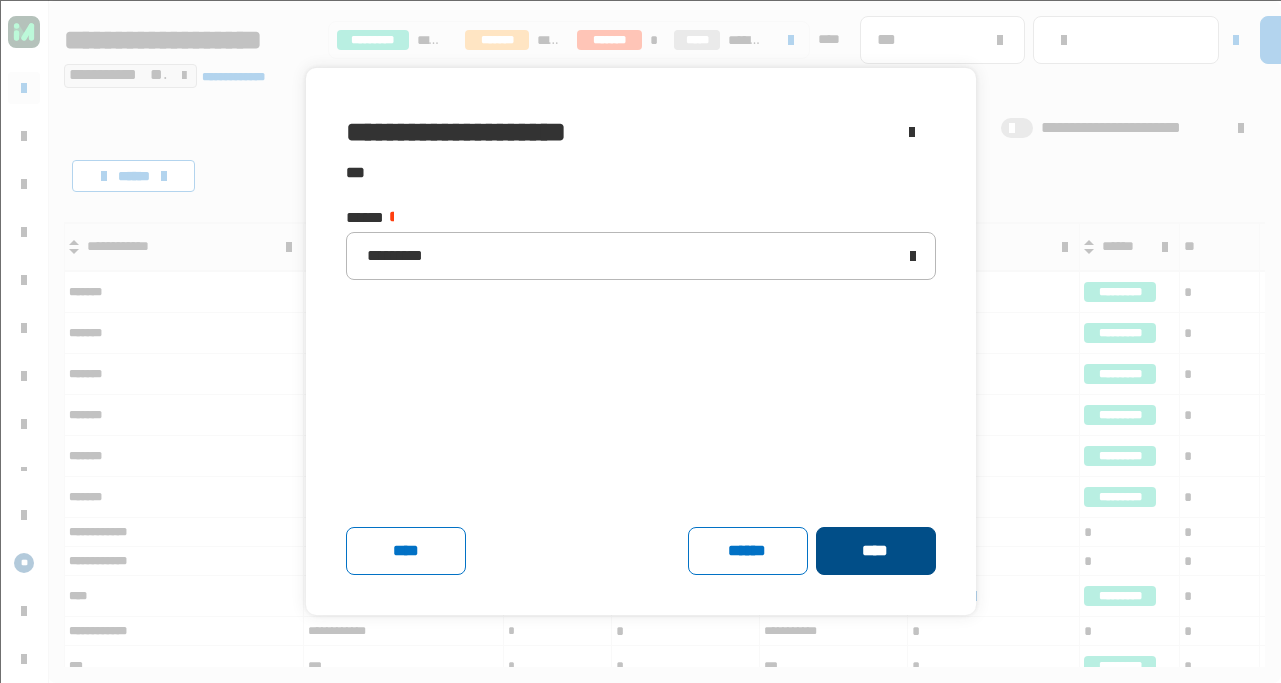 click on "****" 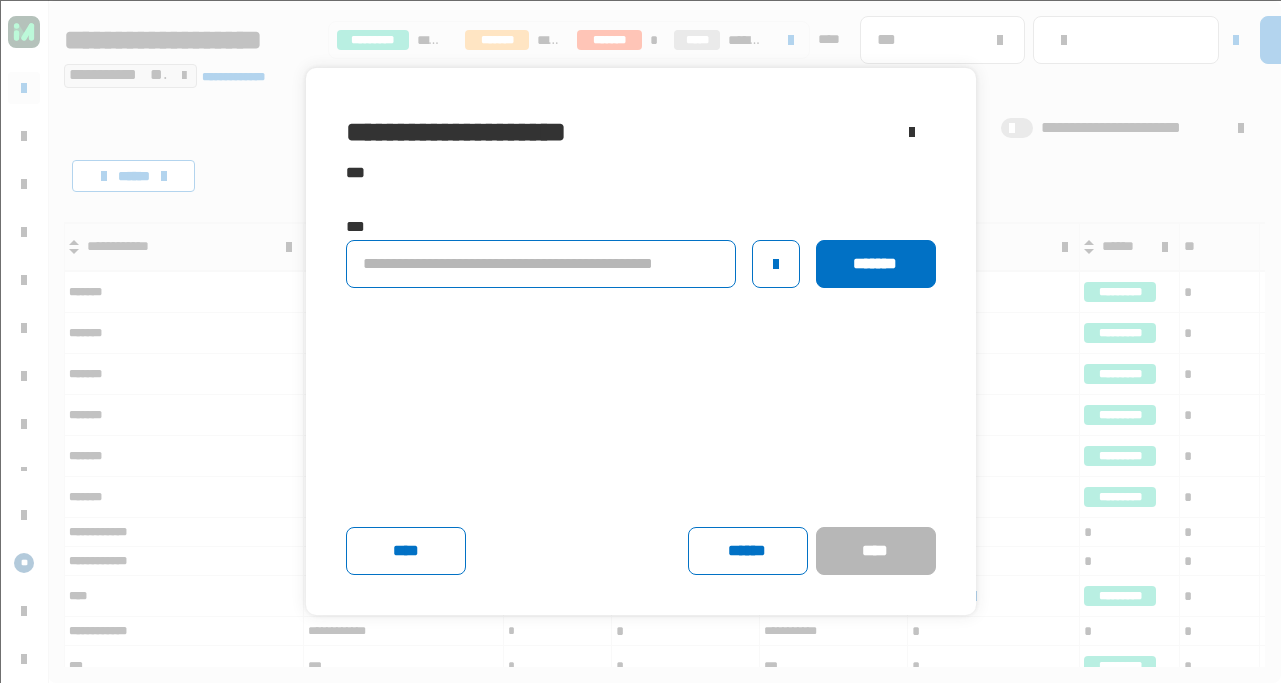click 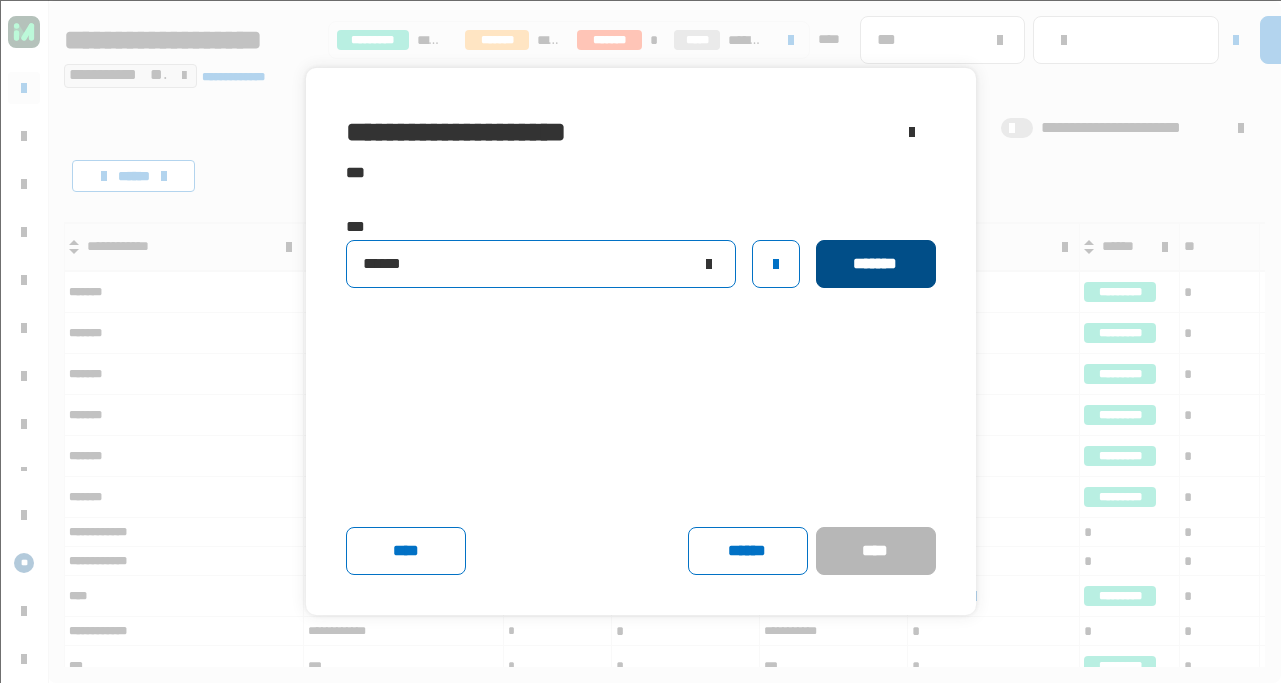 type on "******" 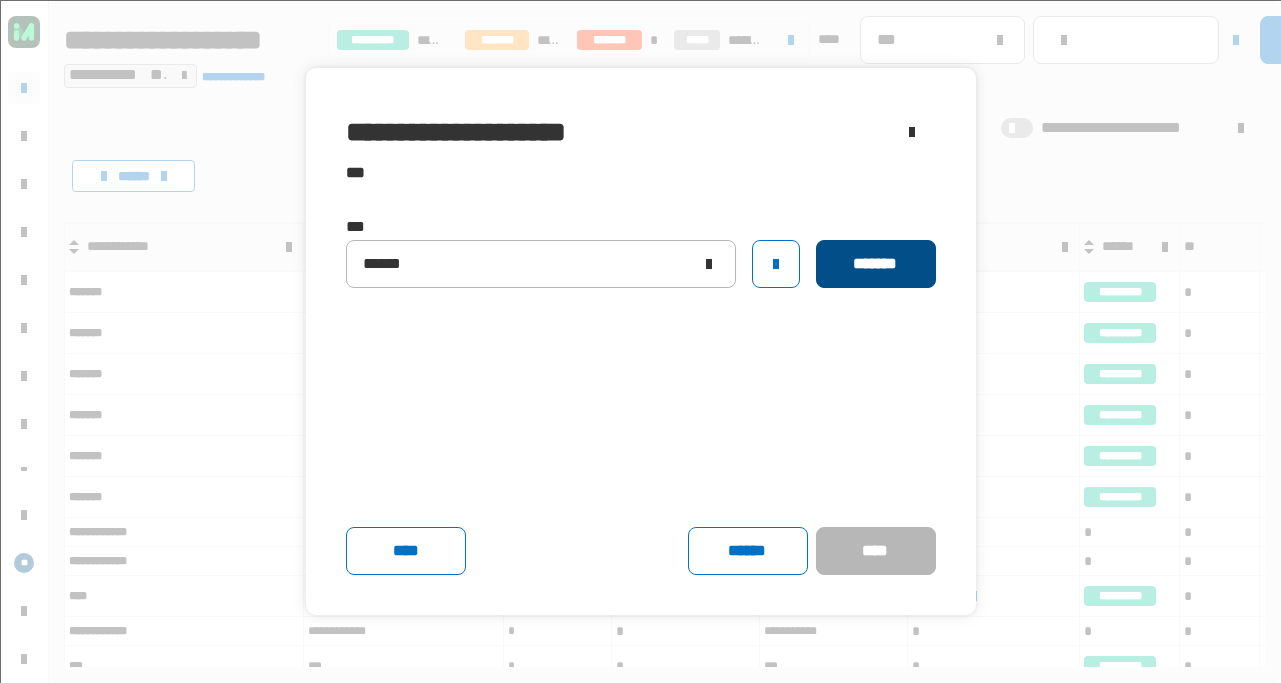 click on "*******" 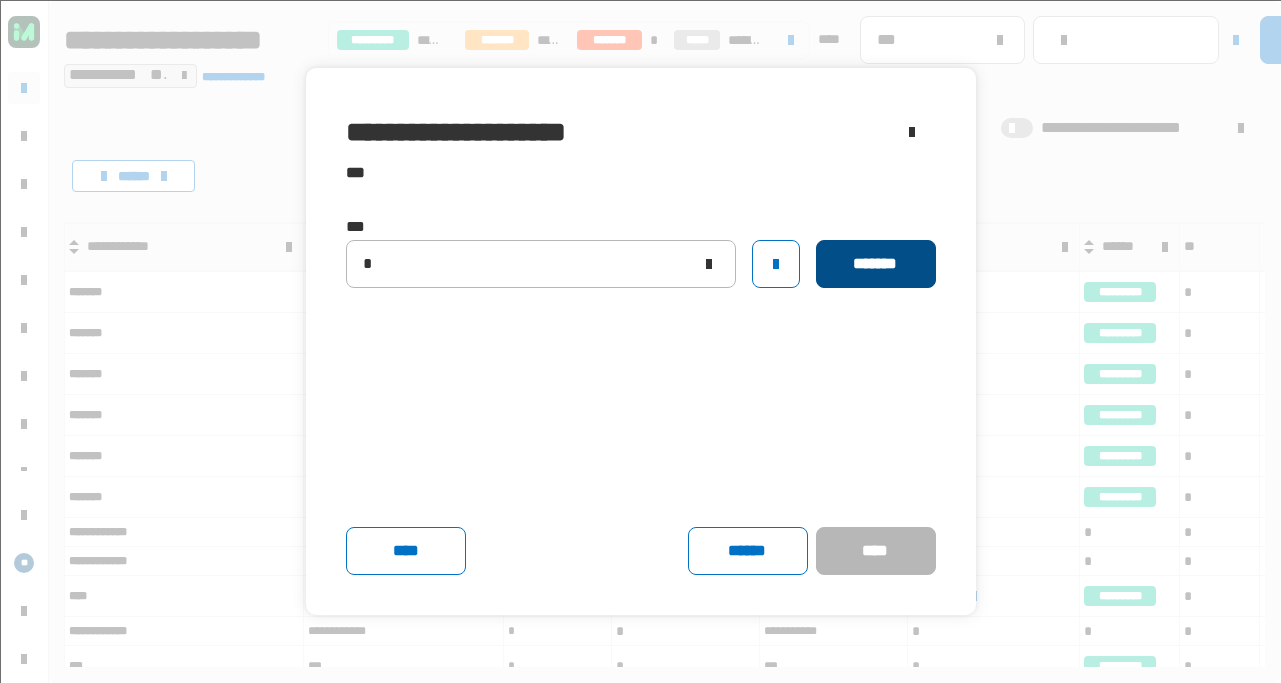 type 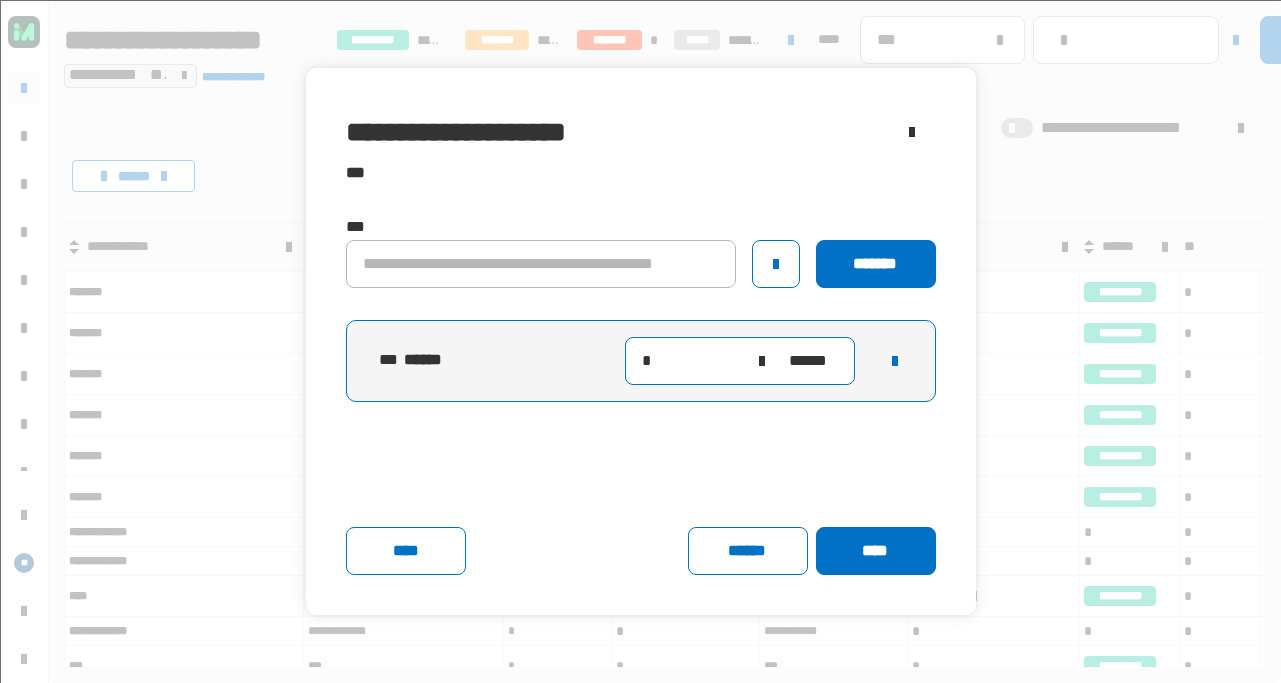 click on "*" 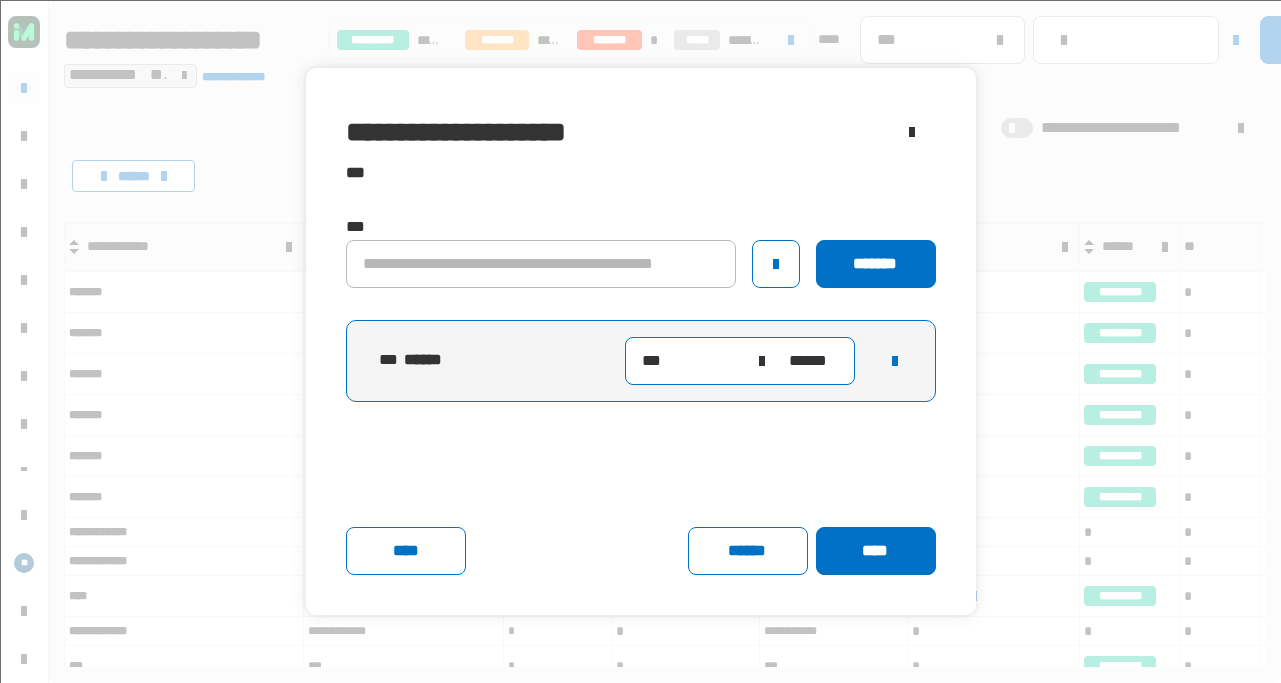 type on "****" 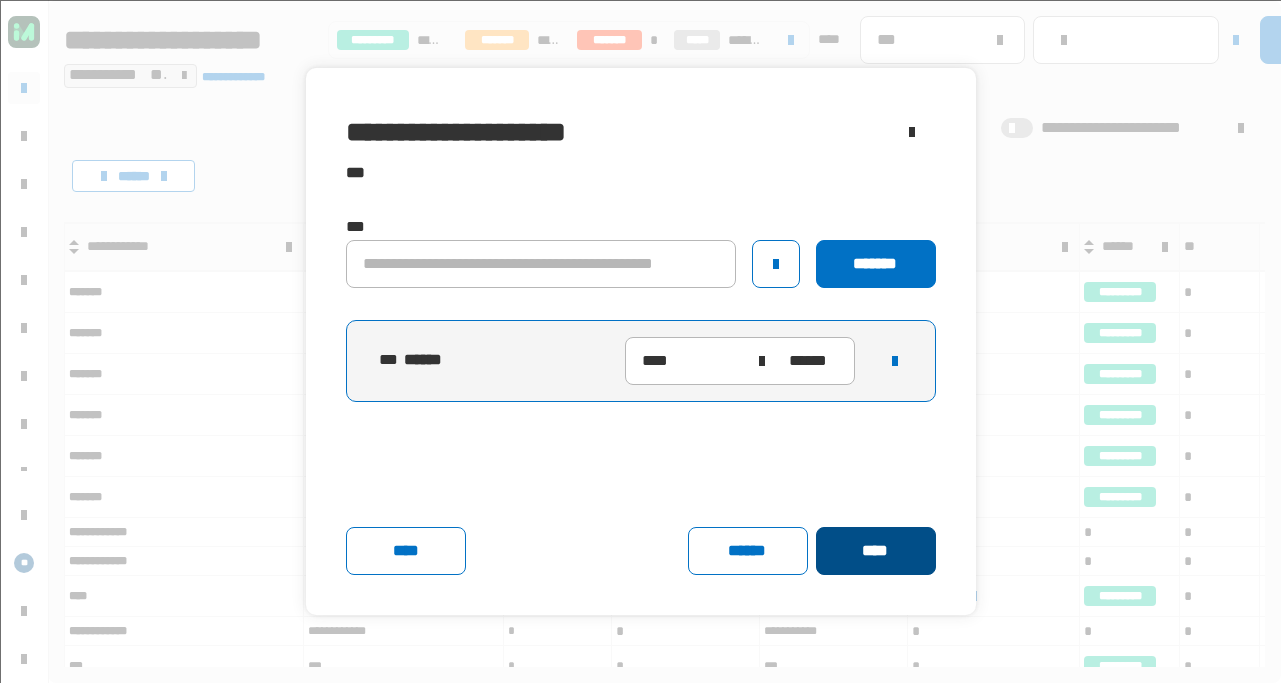 click on "****" 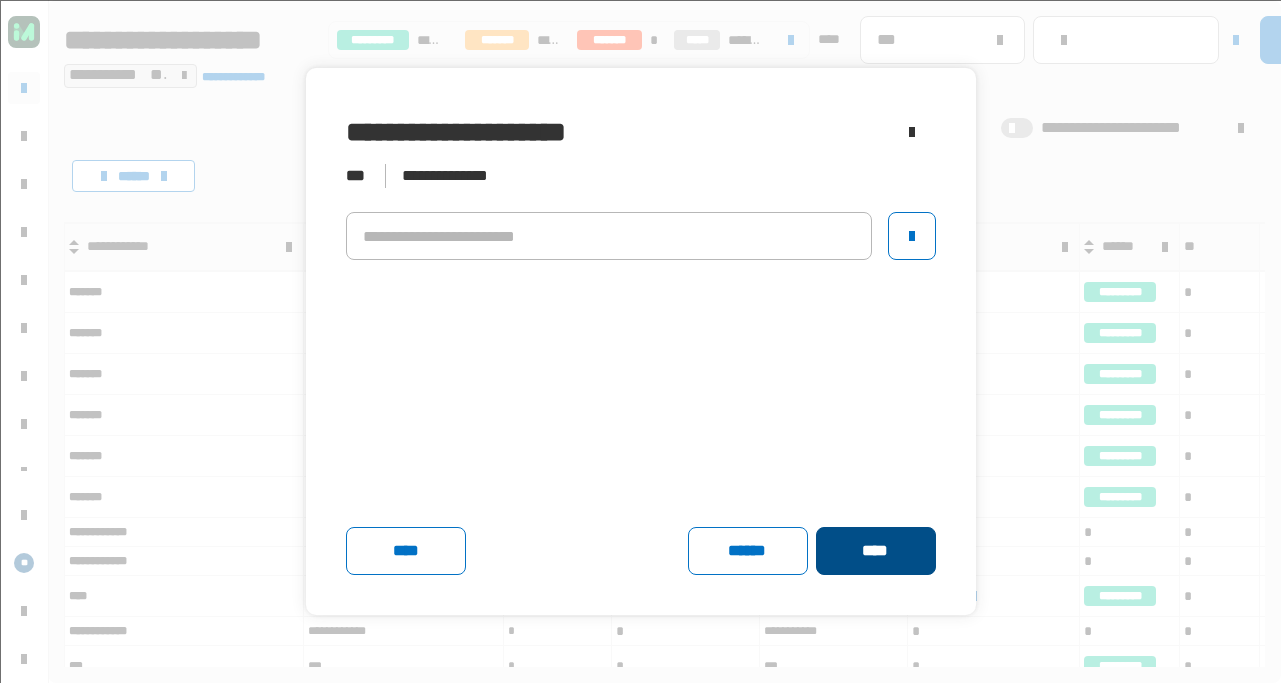 click on "****" 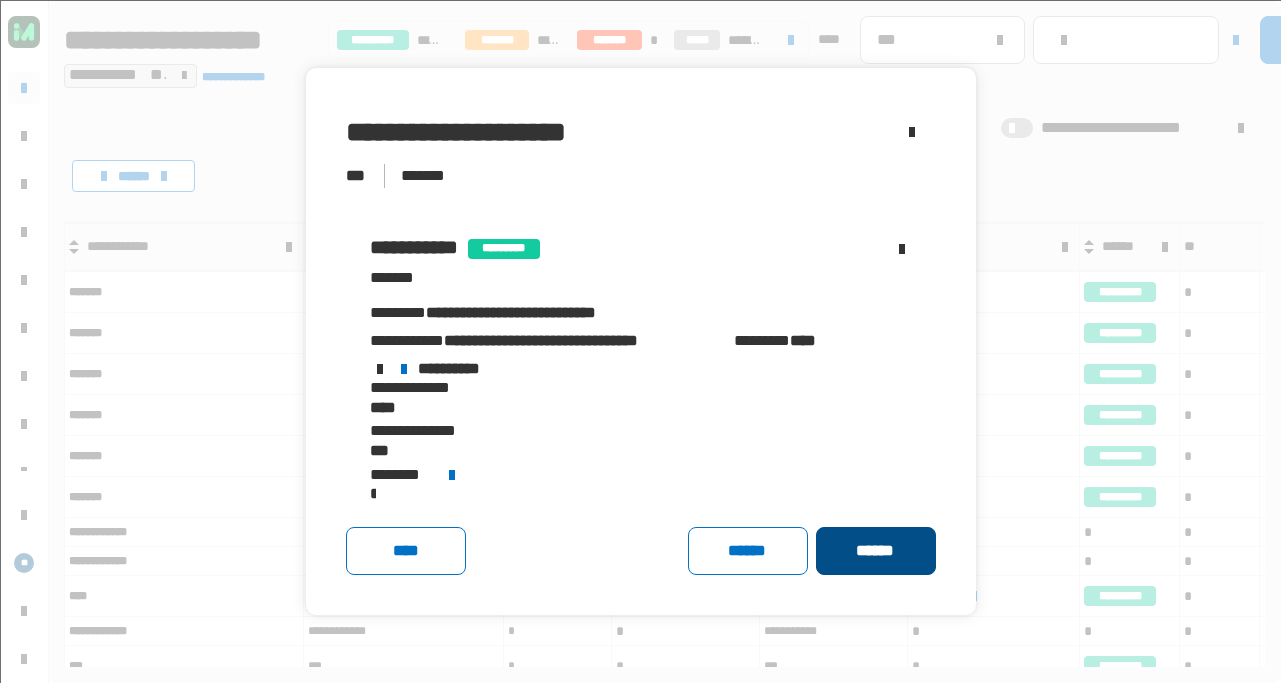 click on "******" 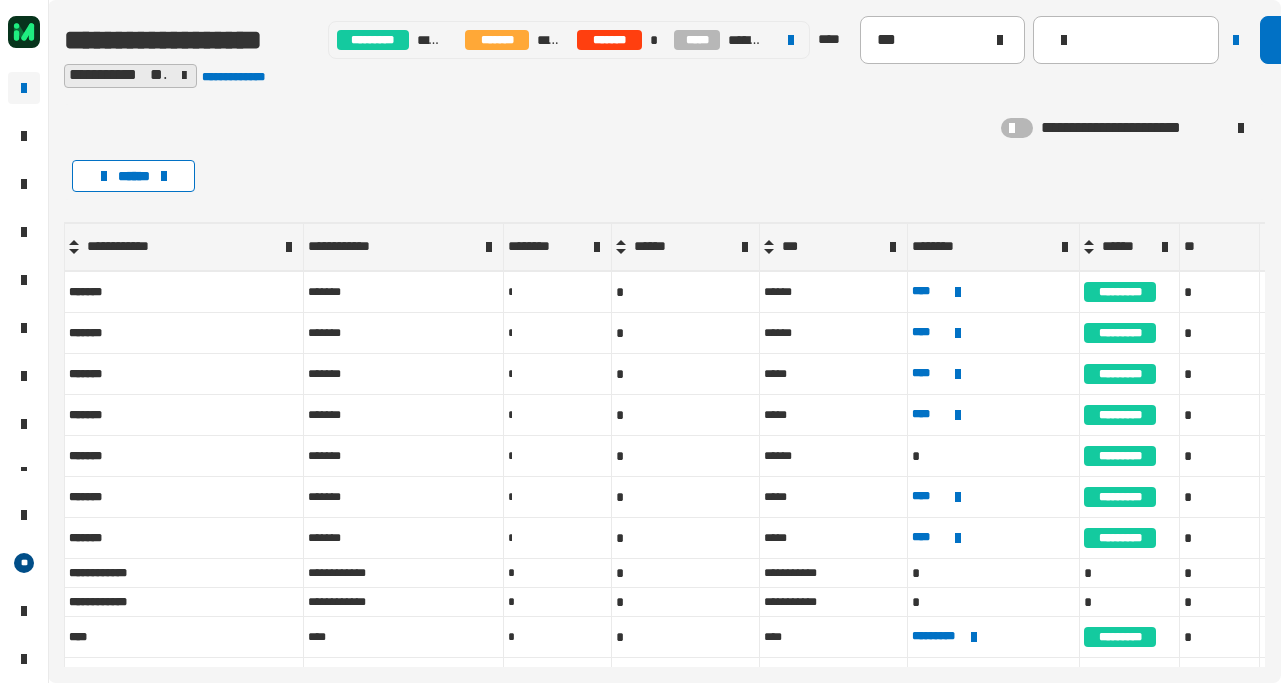 scroll, scrollTop: 0, scrollLeft: 171, axis: horizontal 